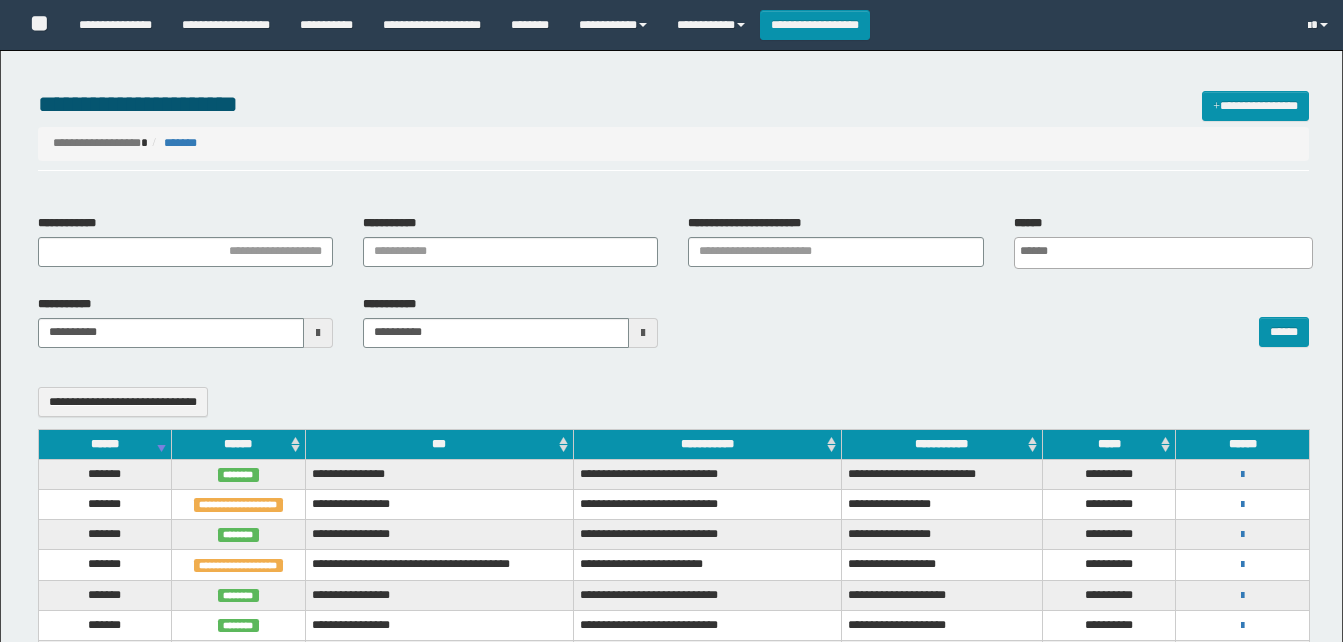 select 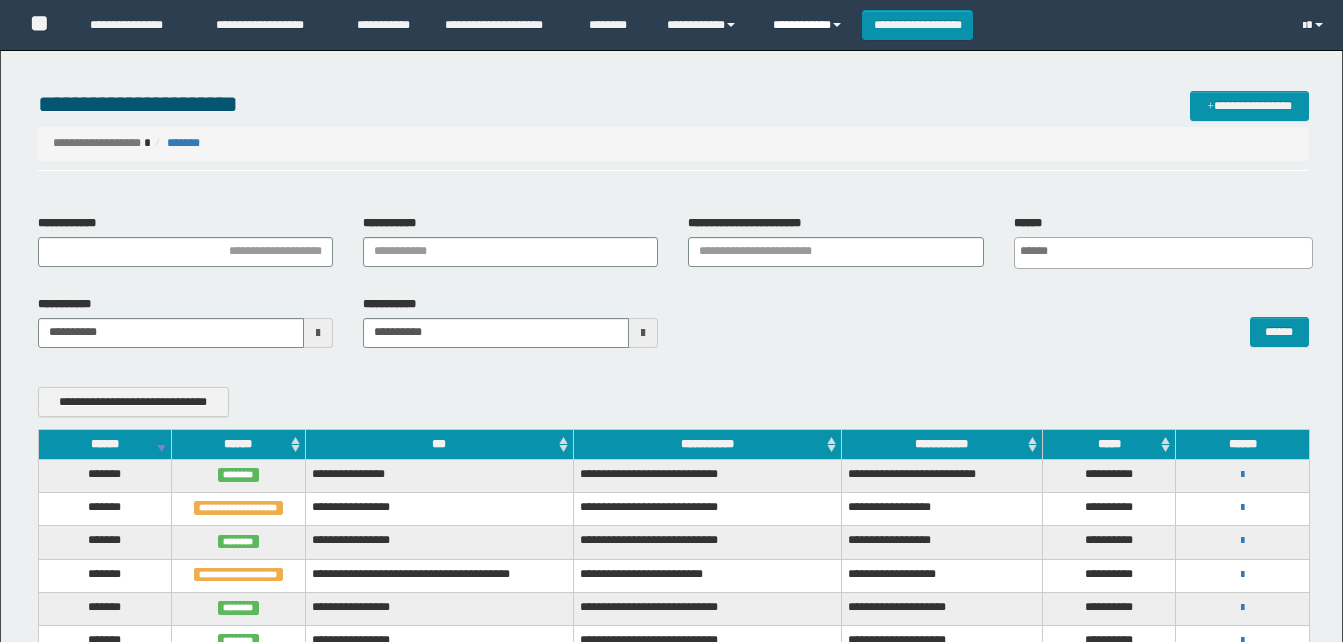 scroll, scrollTop: 100, scrollLeft: 0, axis: vertical 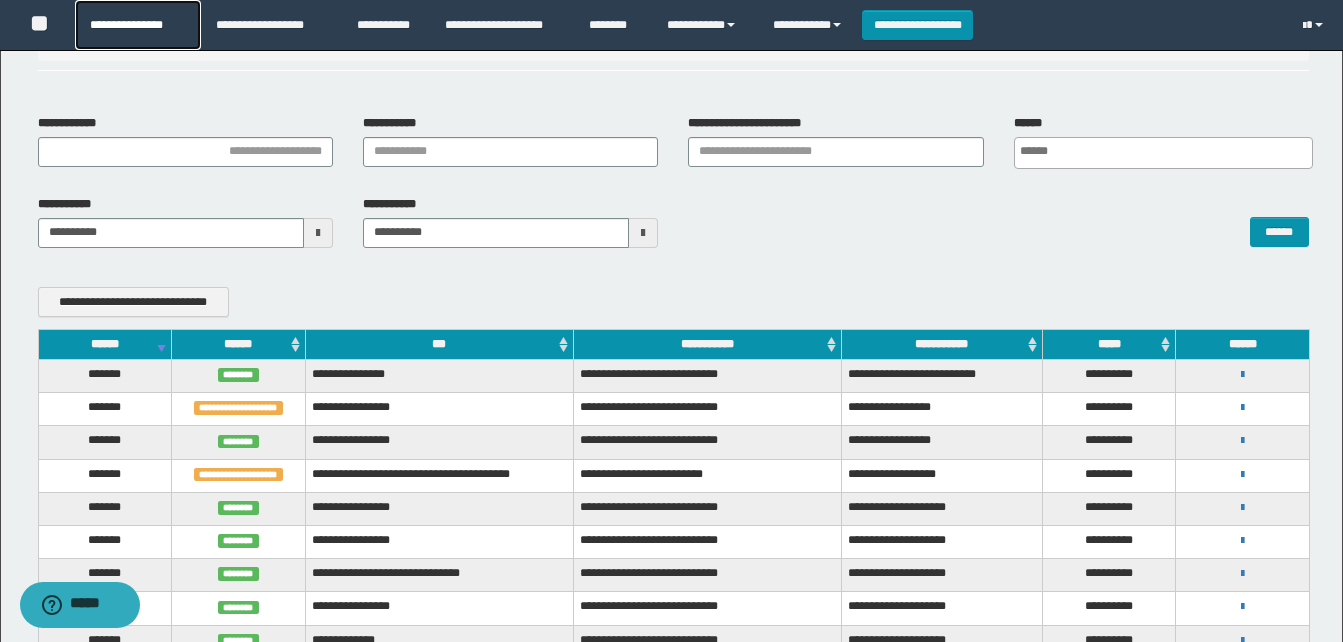 click on "**********" at bounding box center [137, 25] 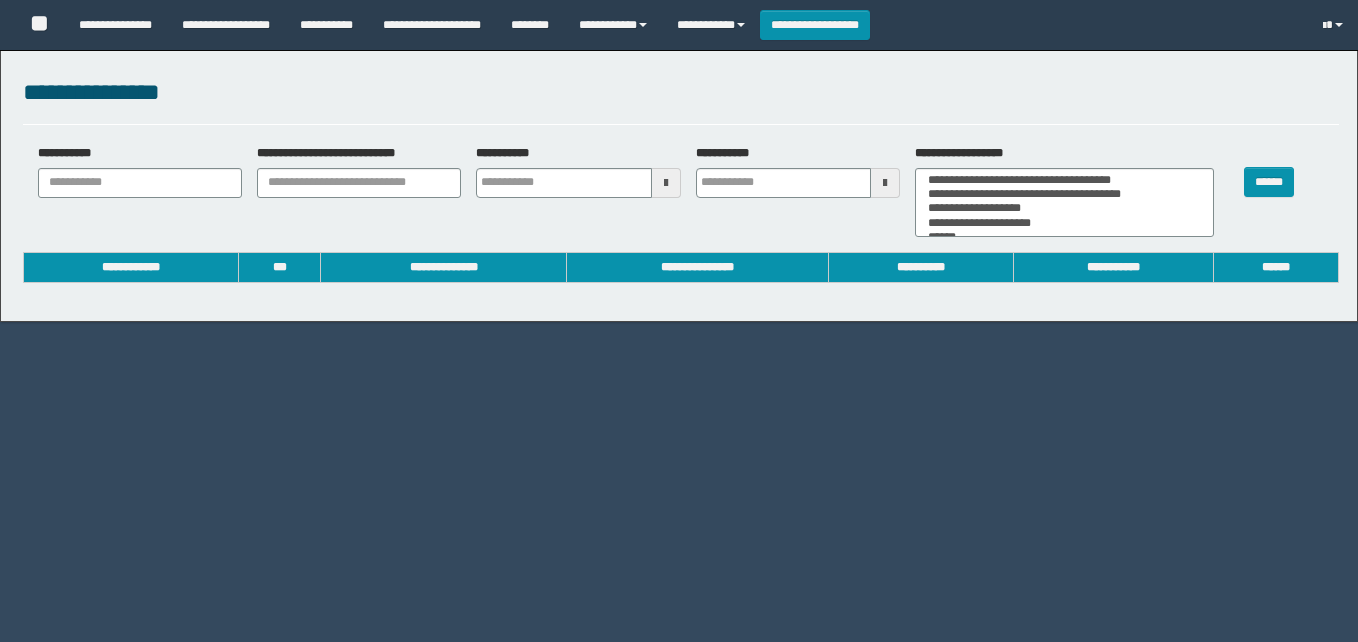 select 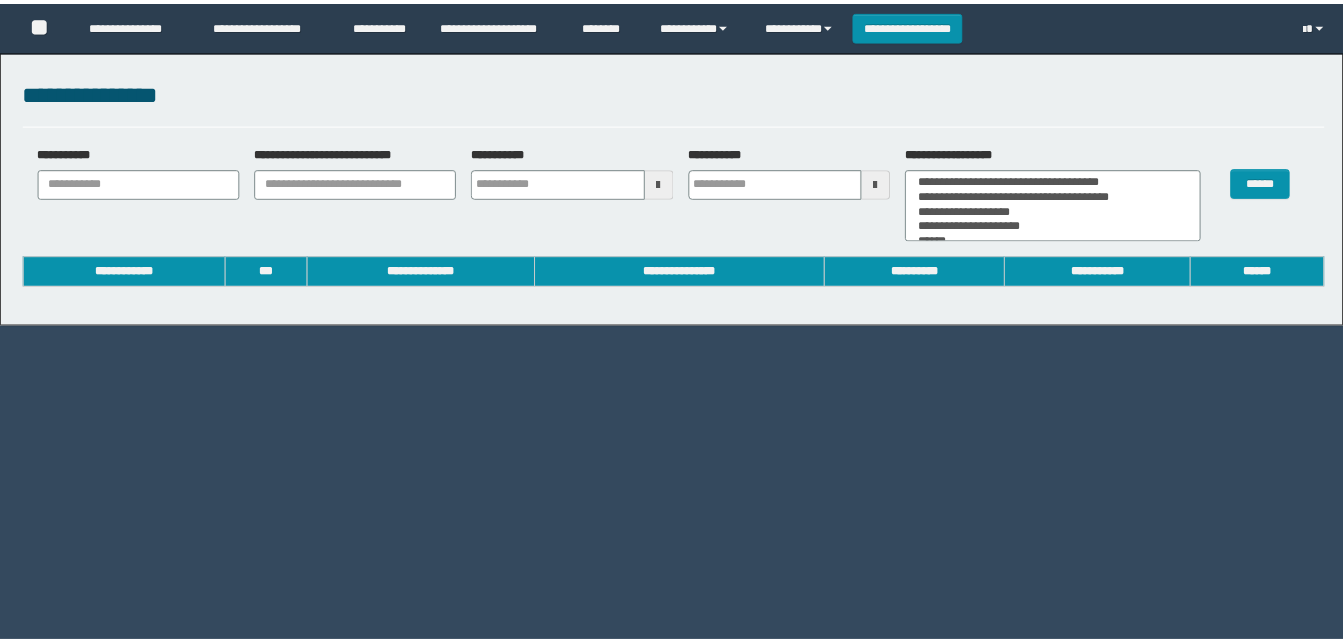 scroll, scrollTop: 0, scrollLeft: 0, axis: both 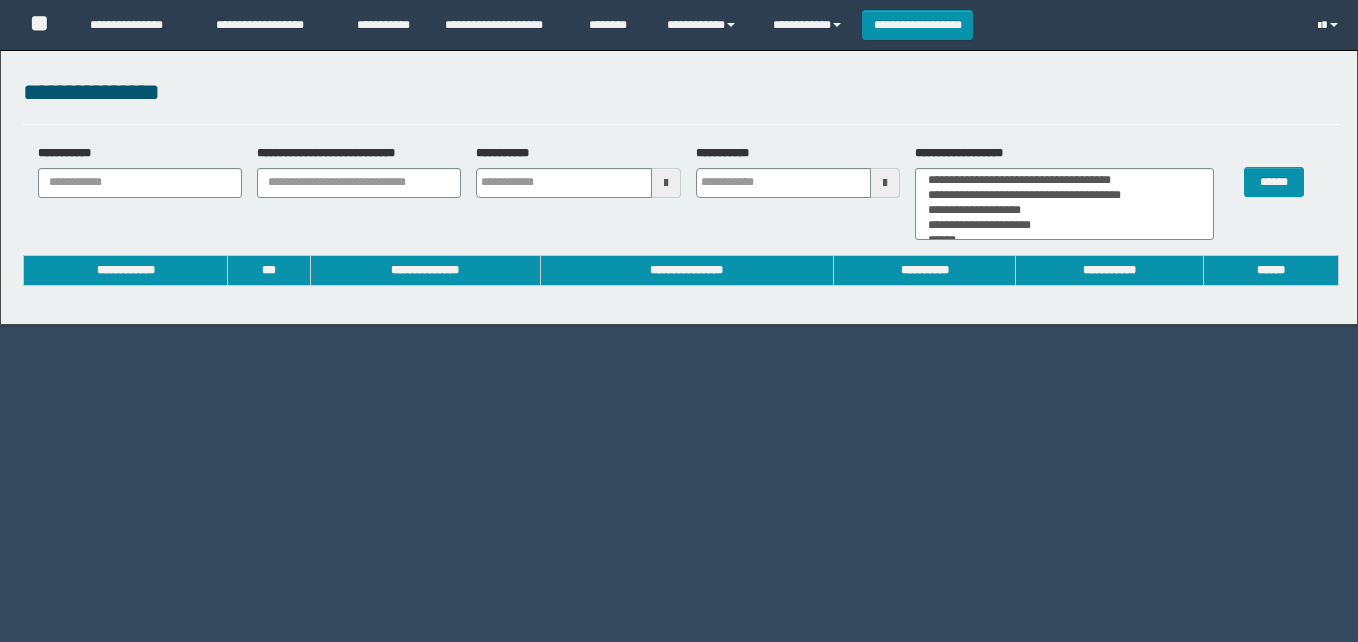 type 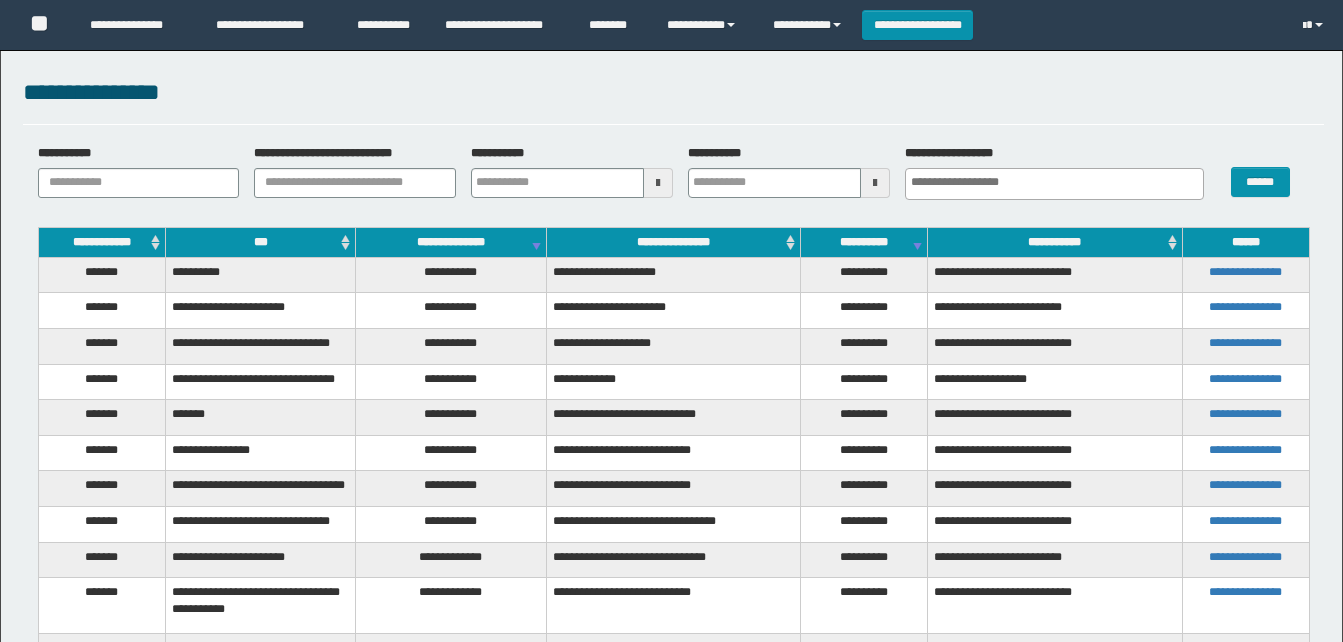 scroll, scrollTop: 0, scrollLeft: 0, axis: both 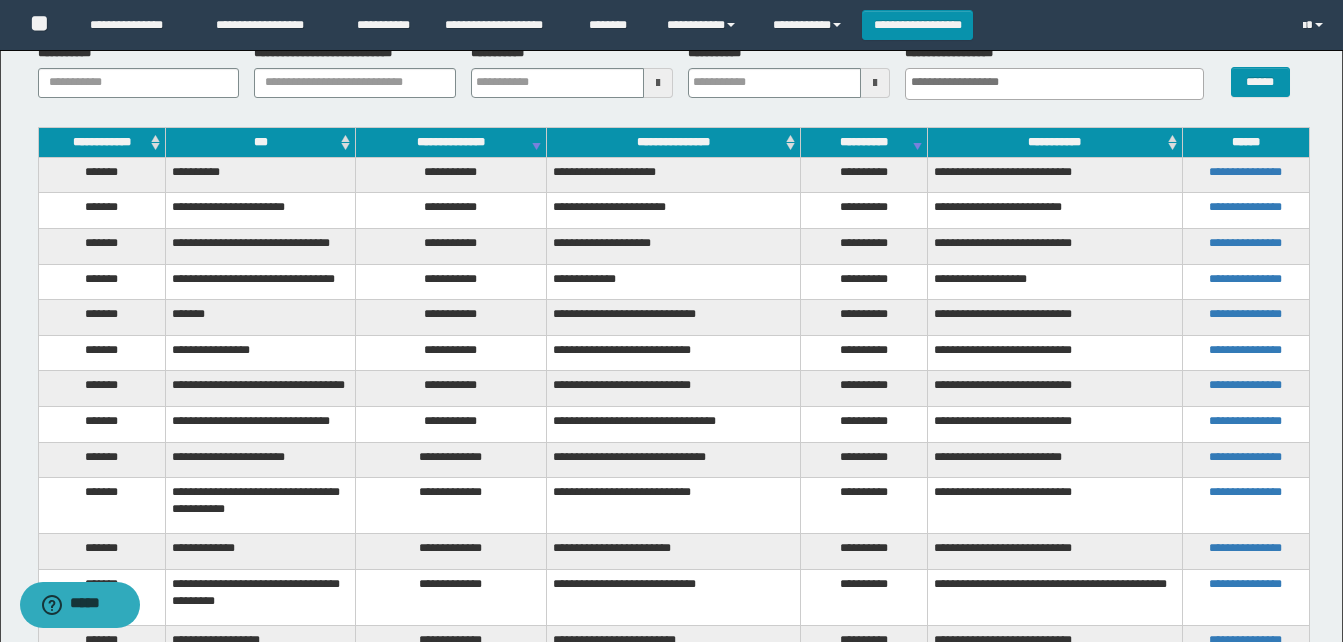 click on "***" at bounding box center (260, 142) 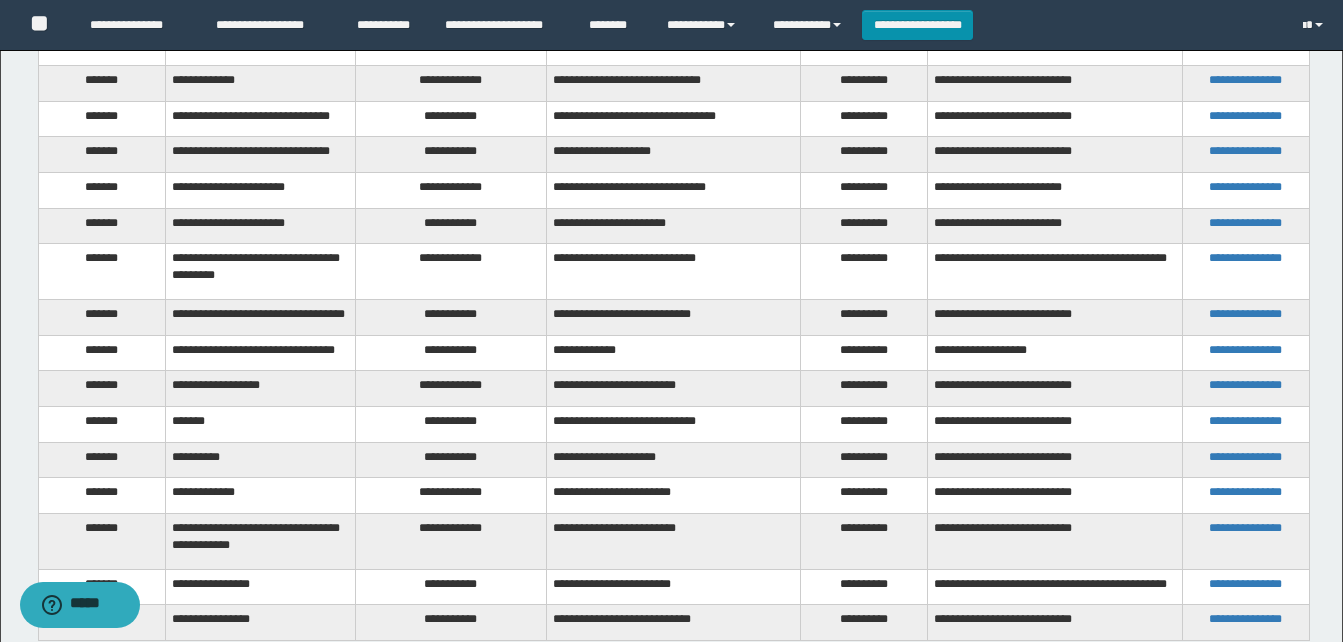 scroll, scrollTop: 300, scrollLeft: 0, axis: vertical 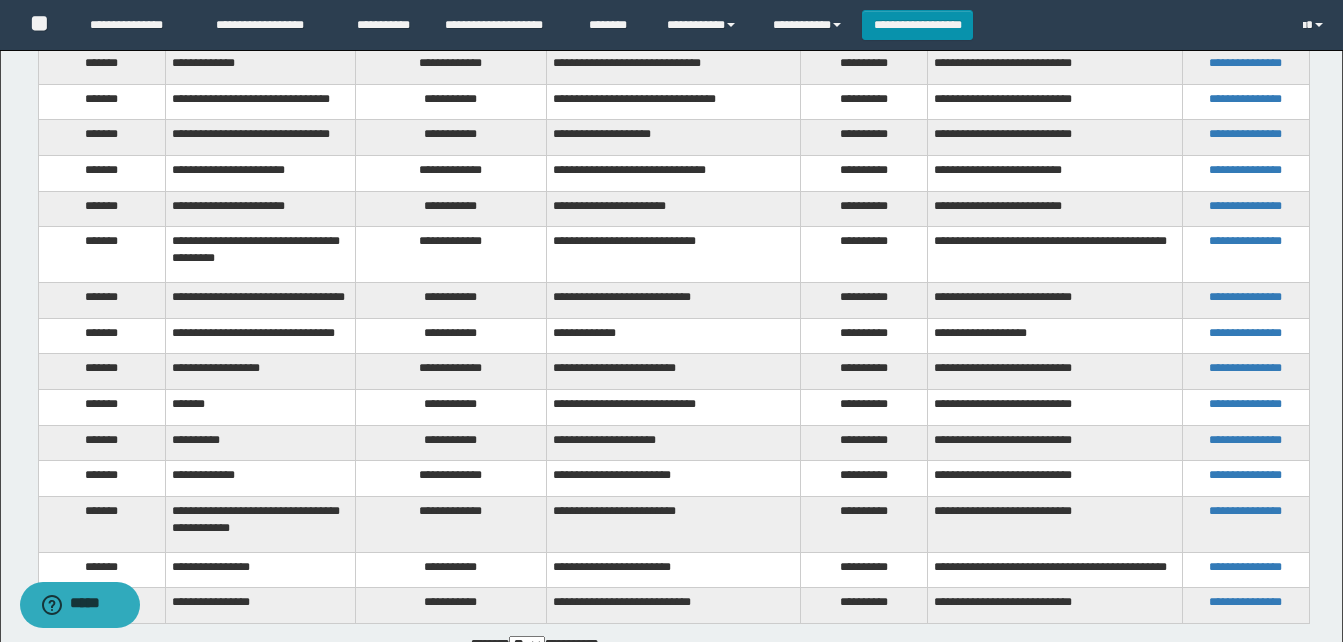 click on "**********" at bounding box center (451, 408) 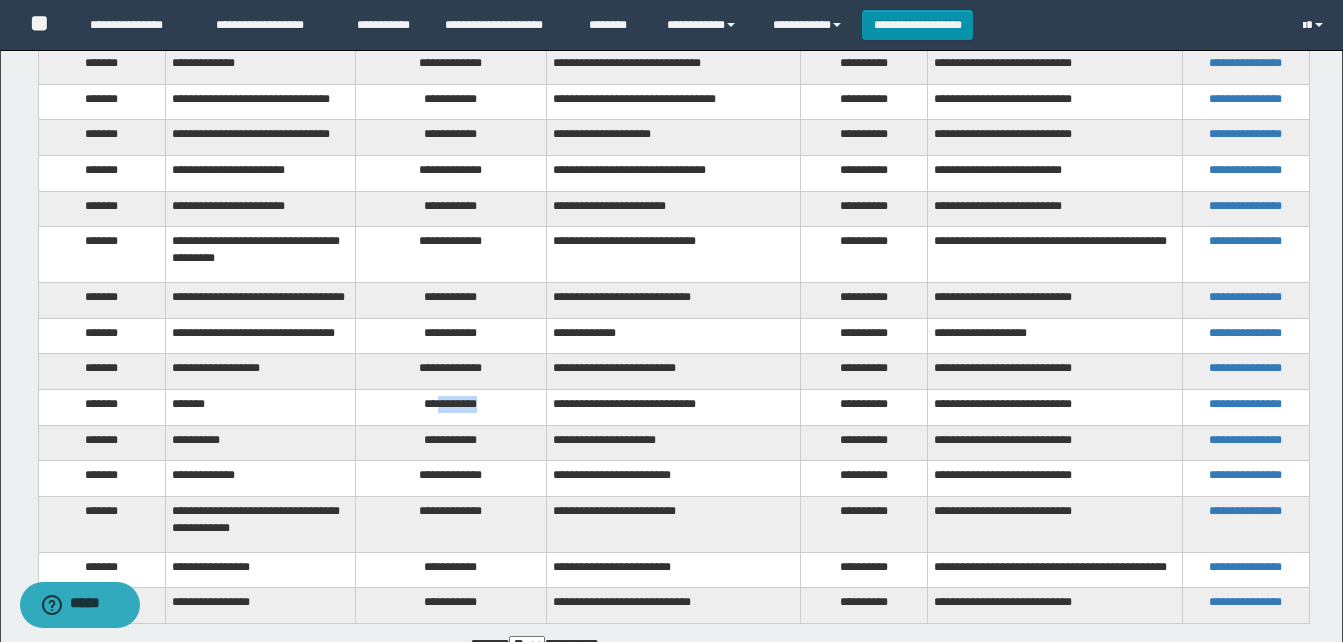 click on "**********" at bounding box center (451, 408) 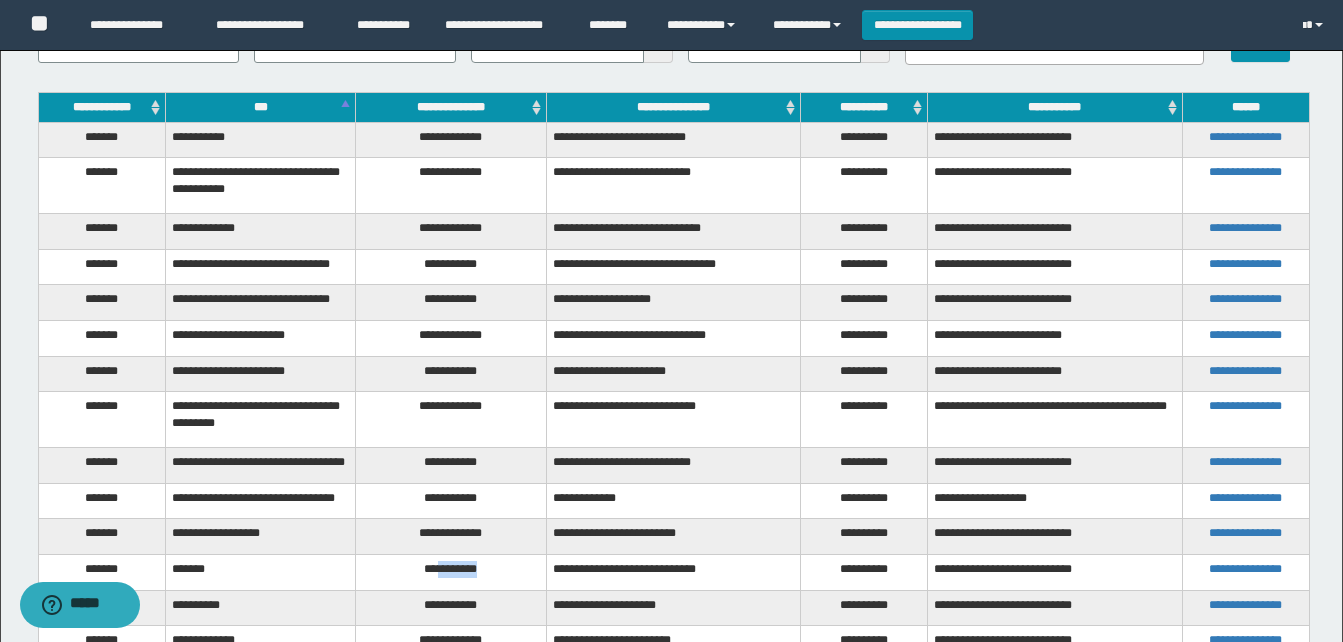 scroll, scrollTop: 100, scrollLeft: 0, axis: vertical 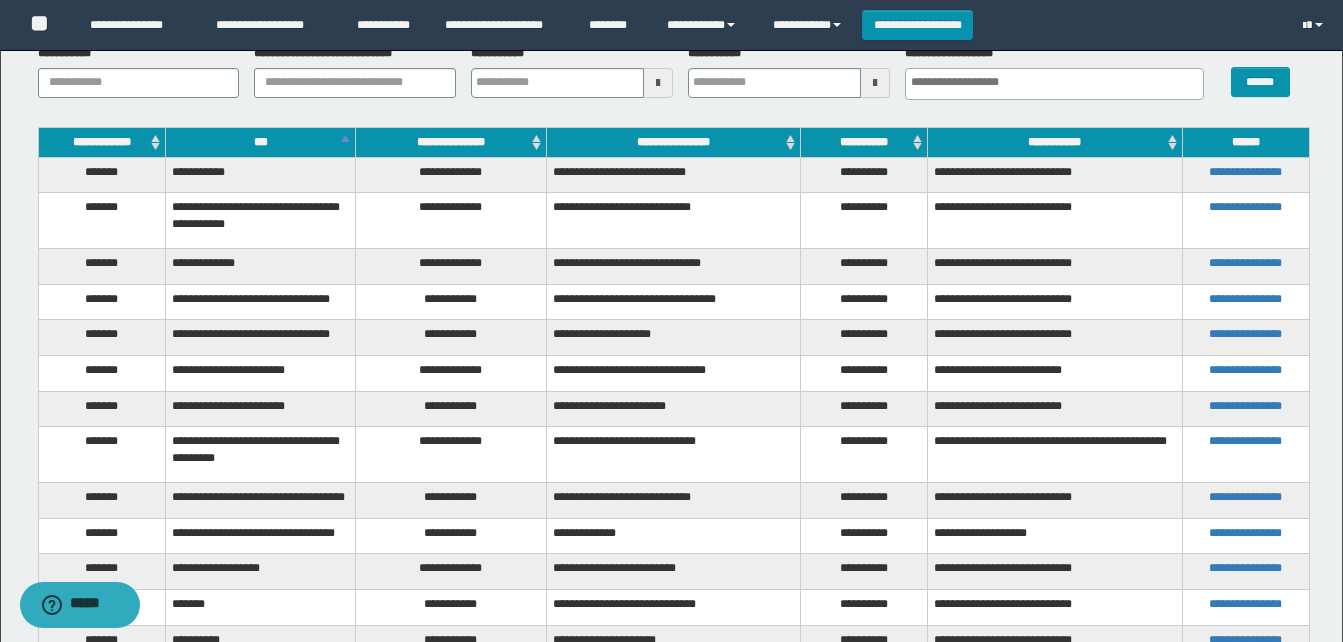 click on "**********" at bounding box center [451, 221] 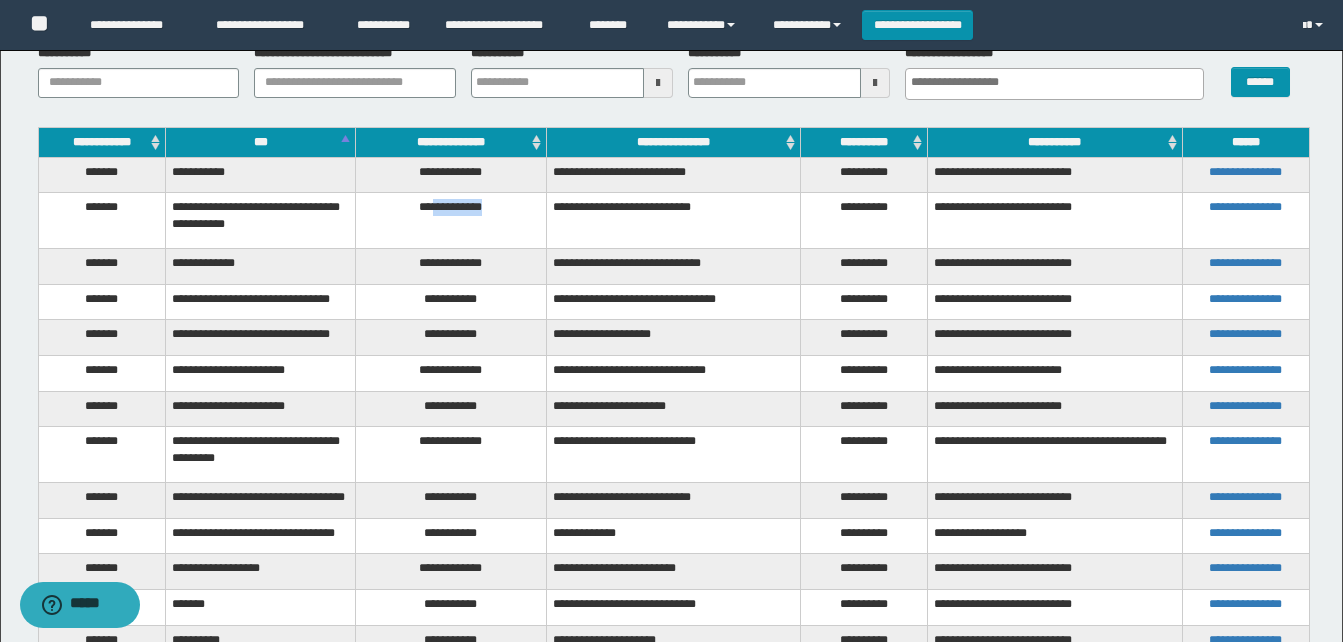 click on "**********" at bounding box center [451, 221] 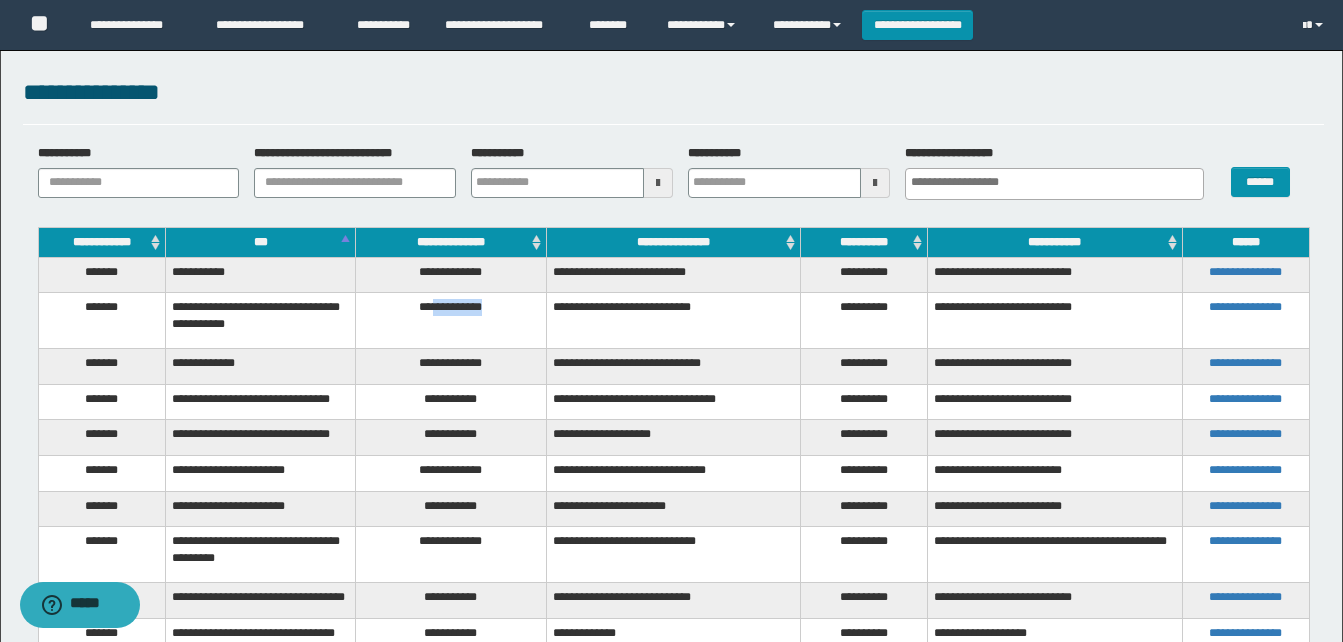 type 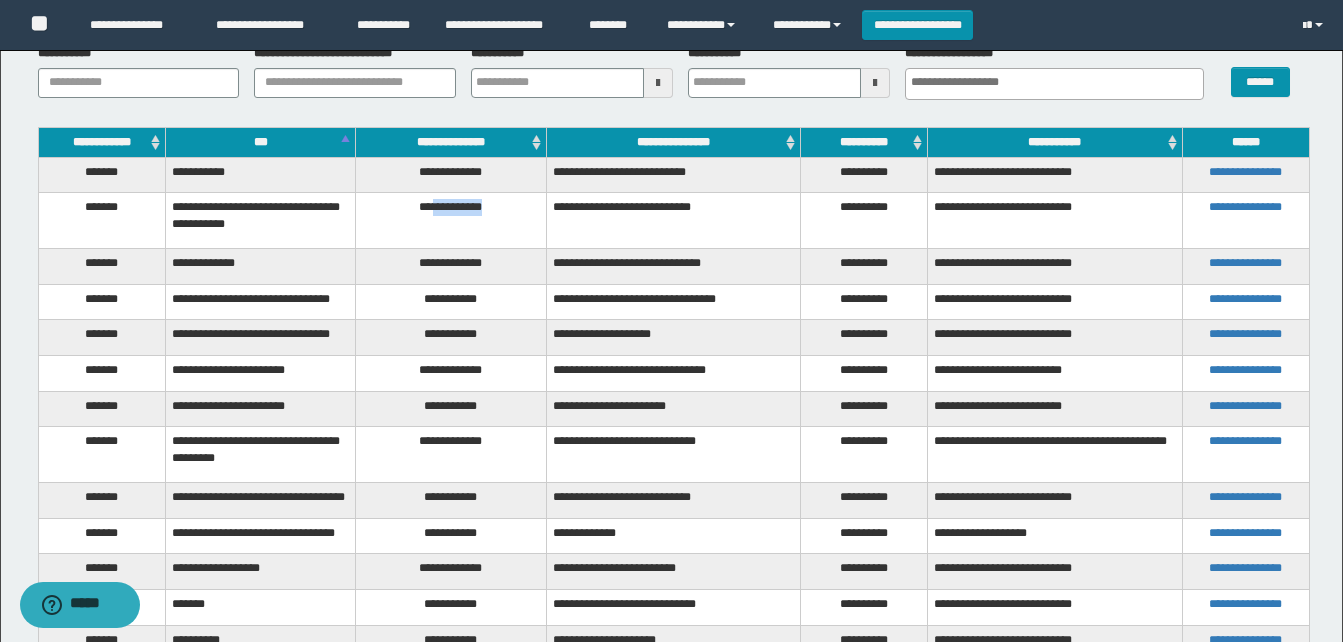 scroll, scrollTop: 200, scrollLeft: 0, axis: vertical 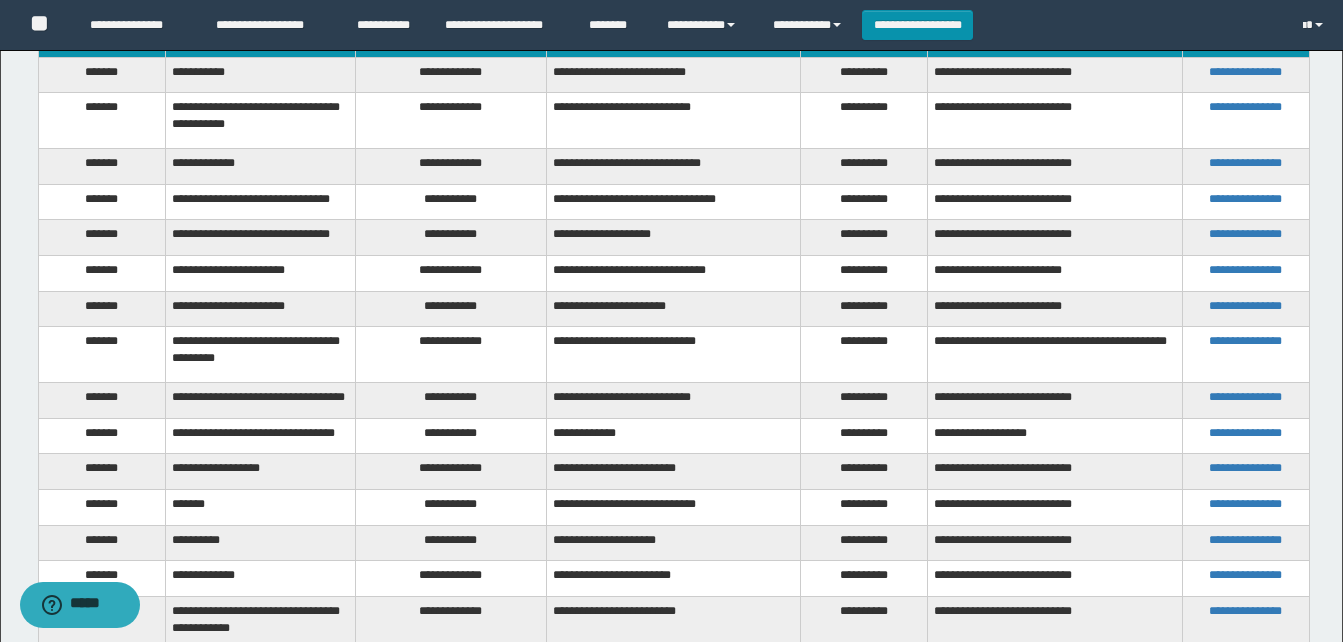 click on "**********" at bounding box center (451, 401) 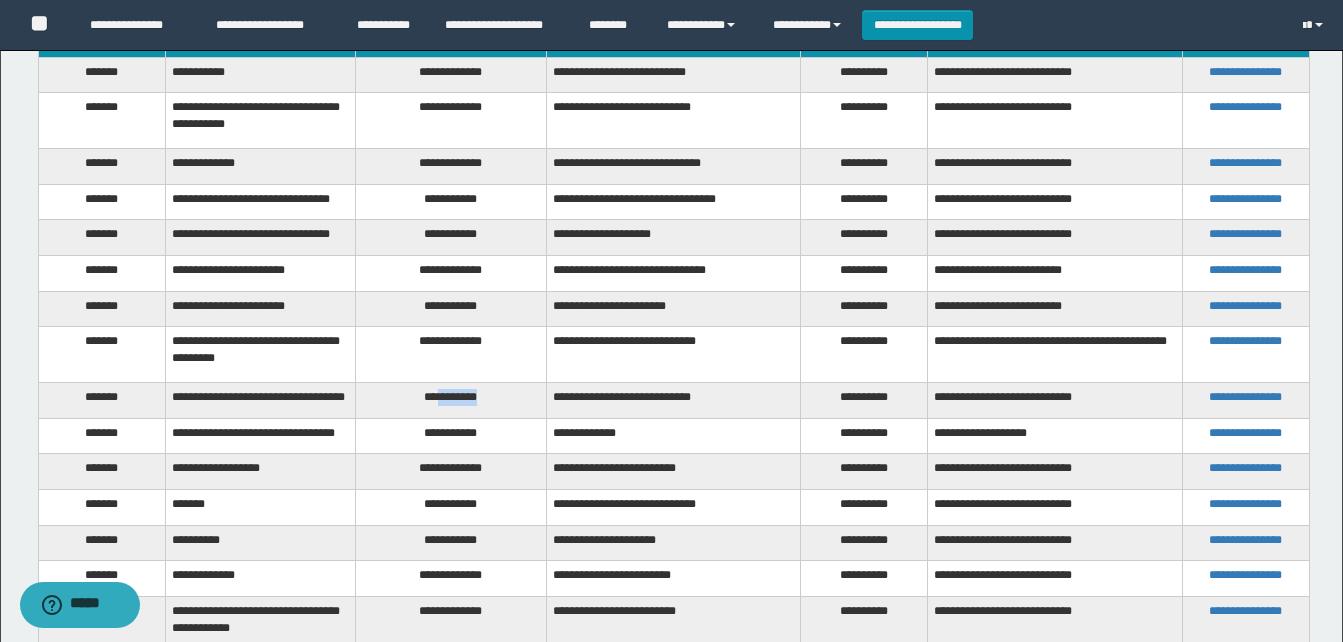 click on "**********" at bounding box center (451, 401) 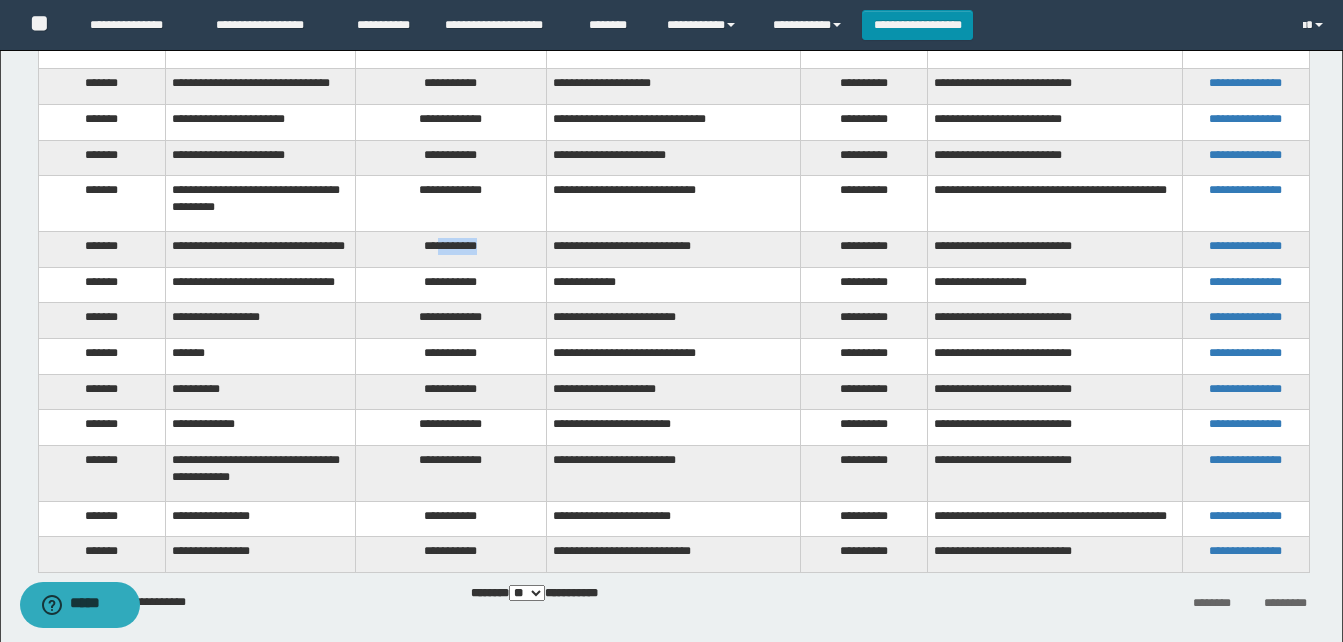 scroll, scrollTop: 400, scrollLeft: 0, axis: vertical 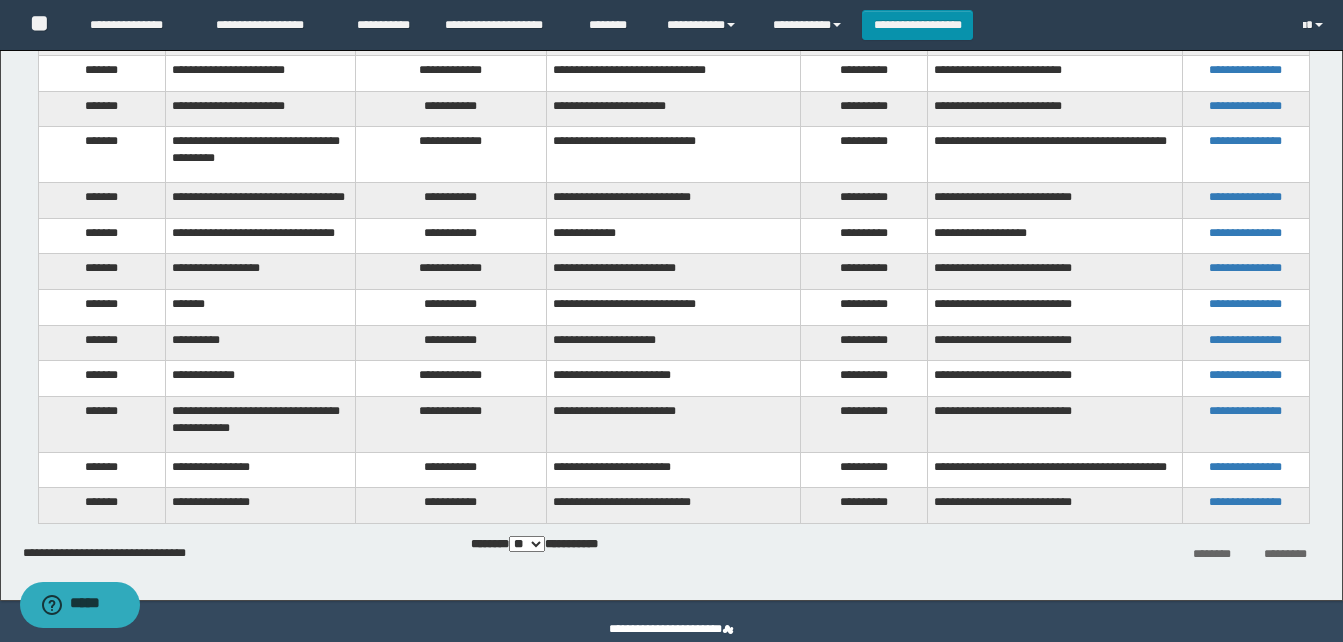 click on "**********" at bounding box center [451, 272] 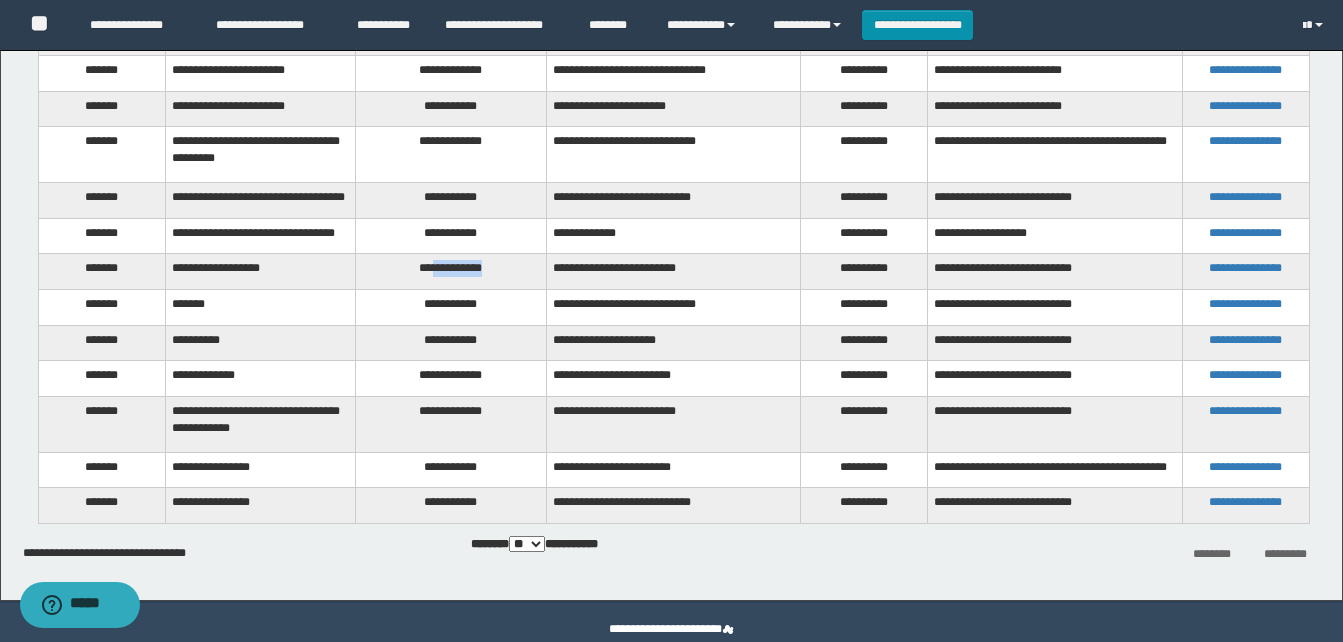 click on "**********" at bounding box center (451, 272) 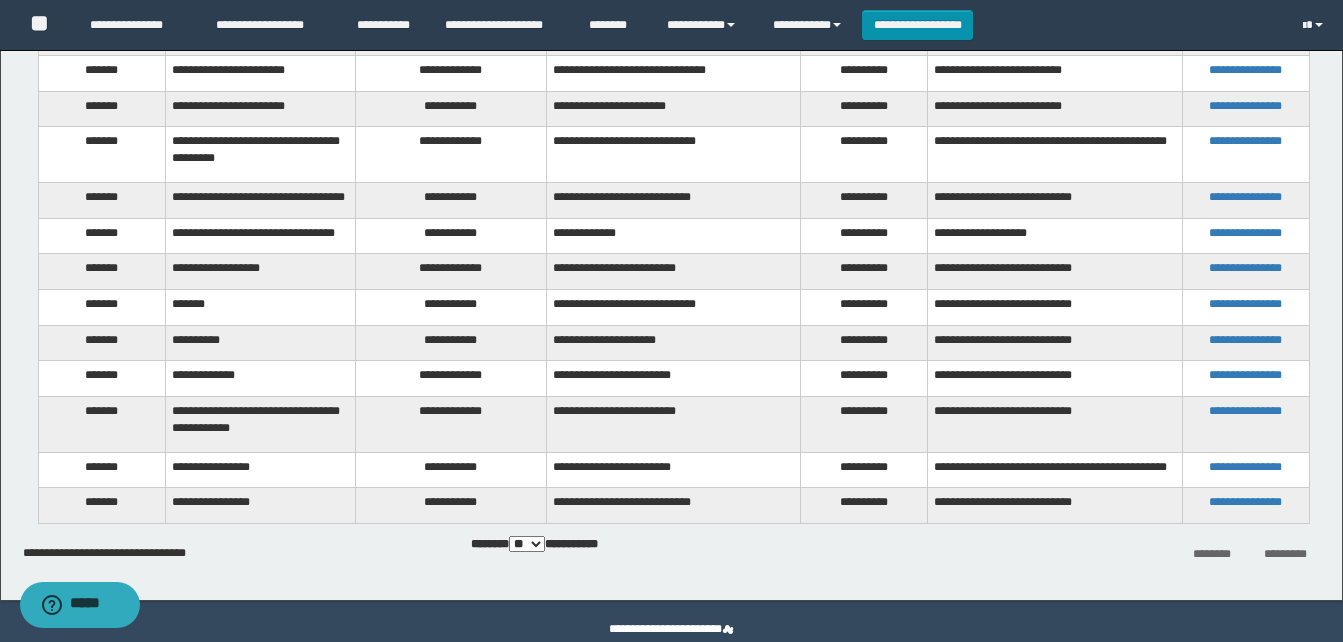 click on "**********" at bounding box center [451, 424] 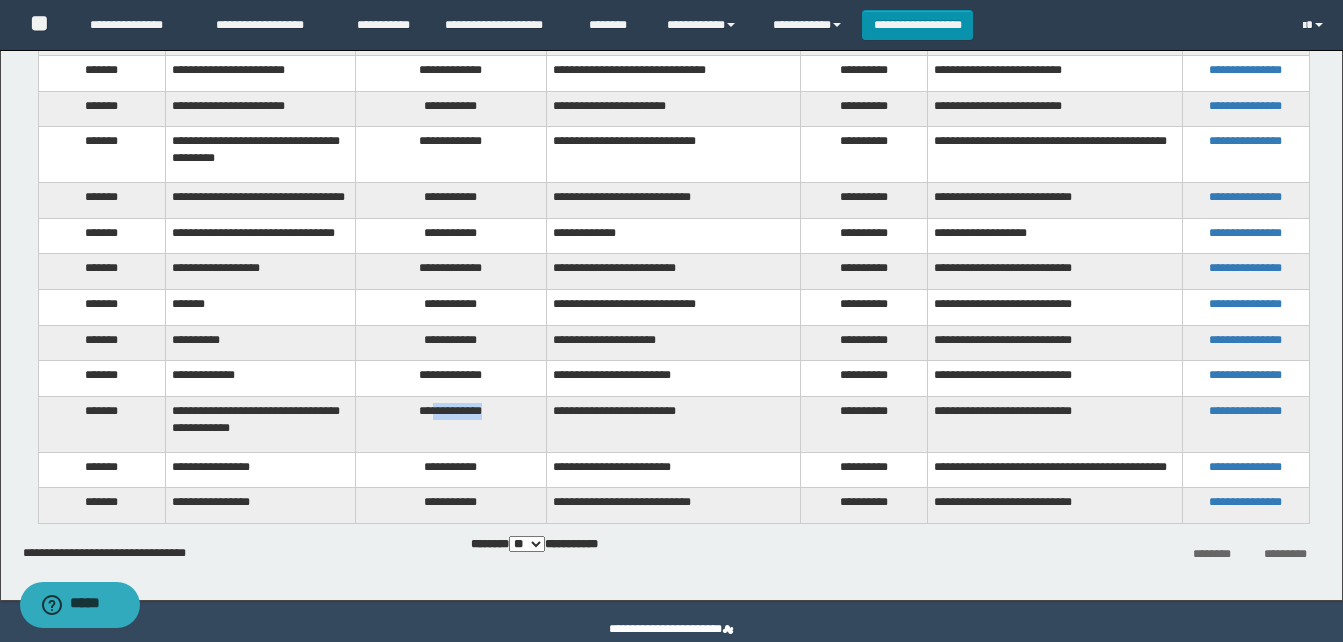 click on "**********" at bounding box center (451, 424) 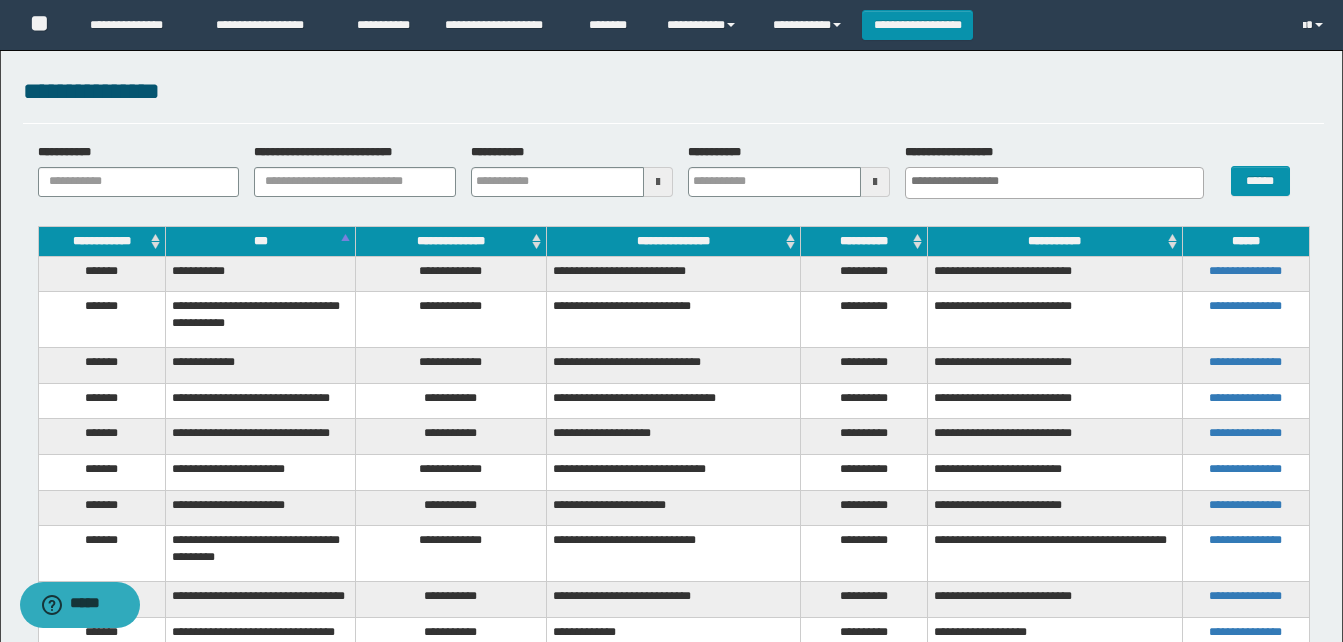 scroll, scrollTop: 0, scrollLeft: 0, axis: both 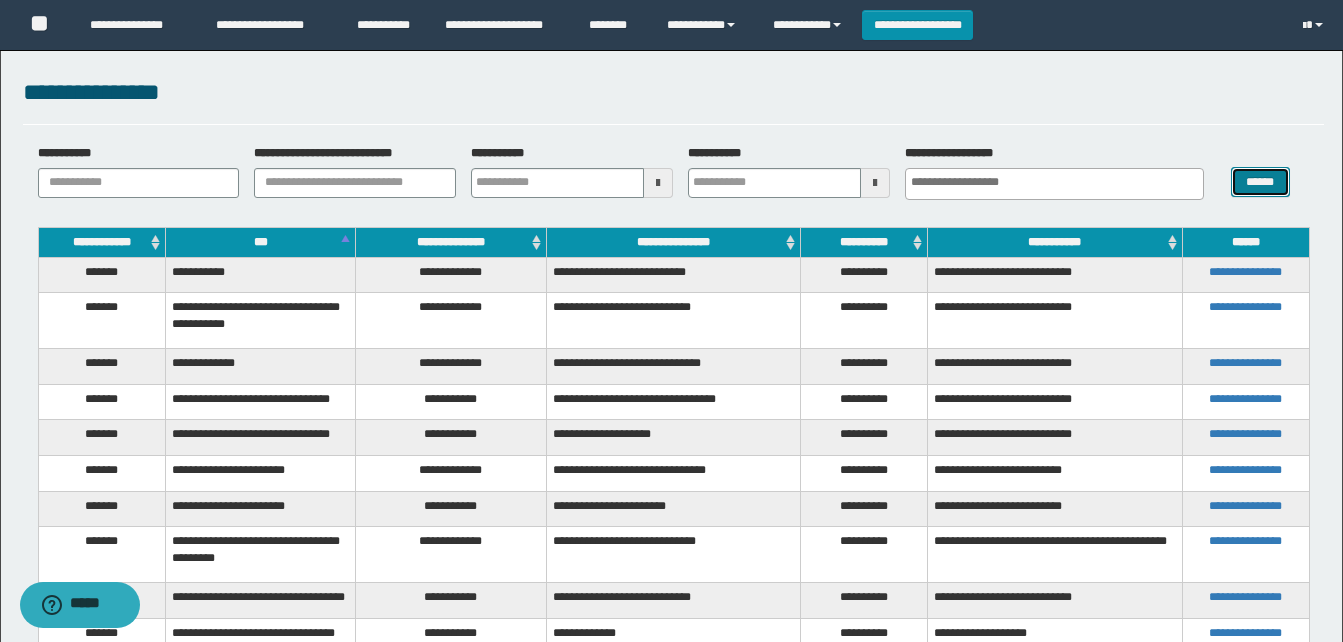 click on "******" at bounding box center [1260, 182] 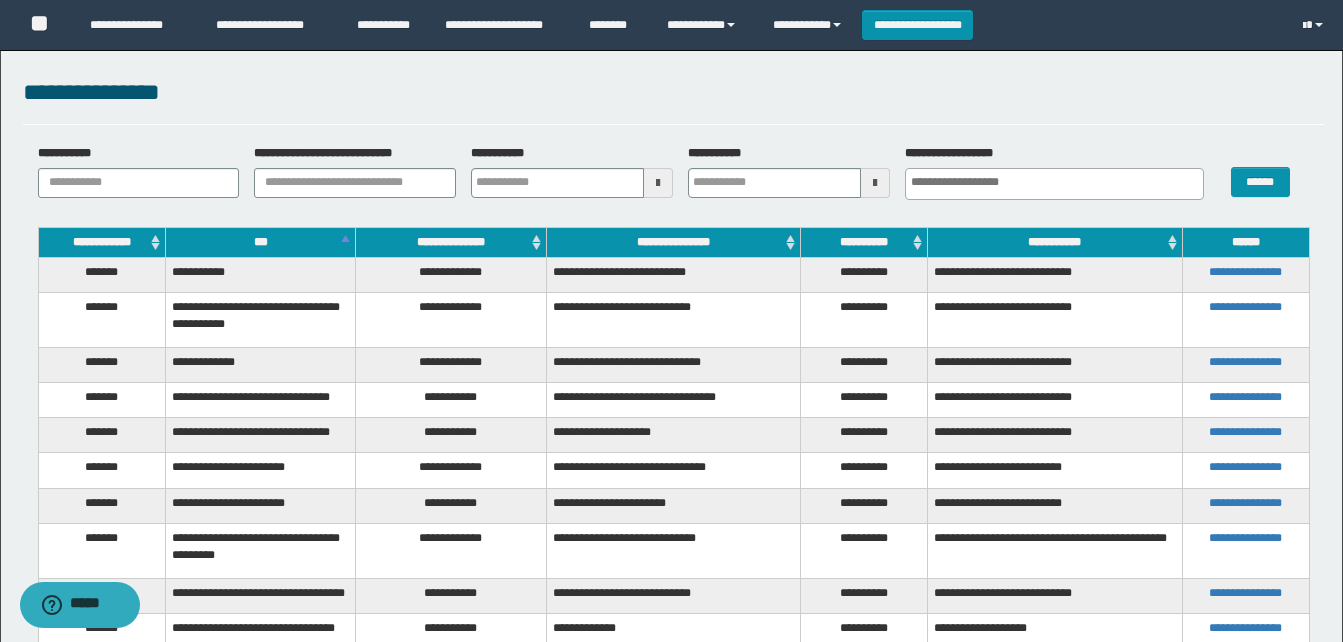 click at bounding box center [658, 183] 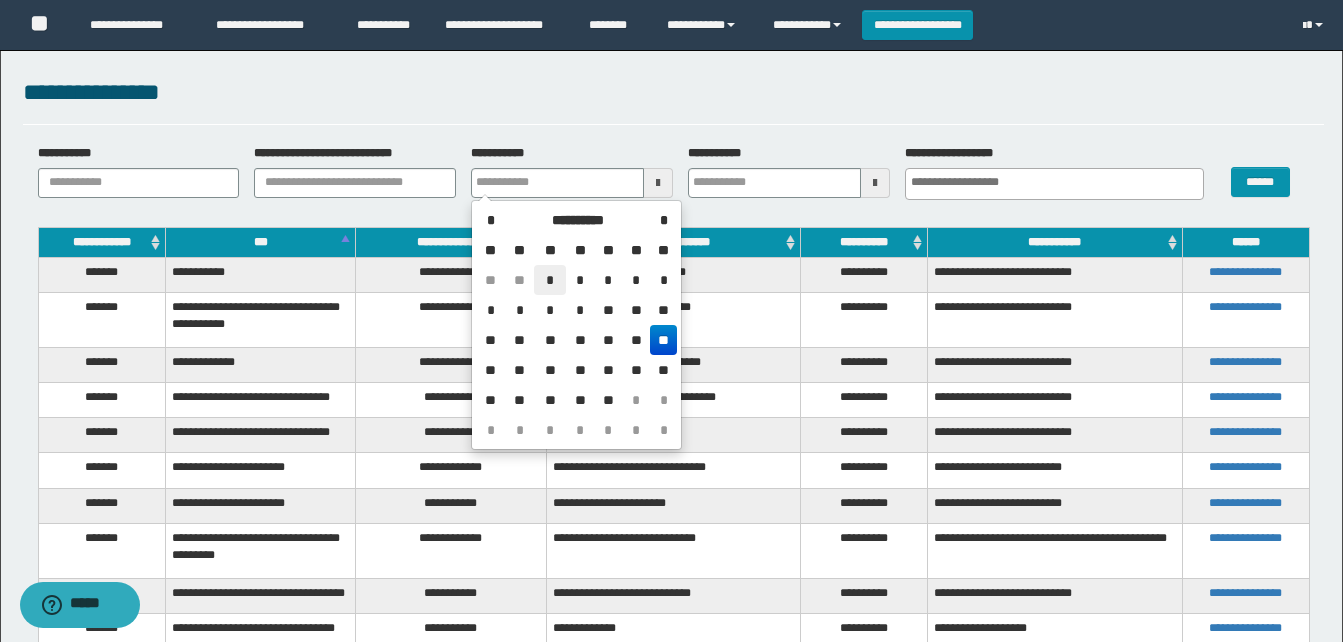 click on "*" at bounding box center [550, 280] 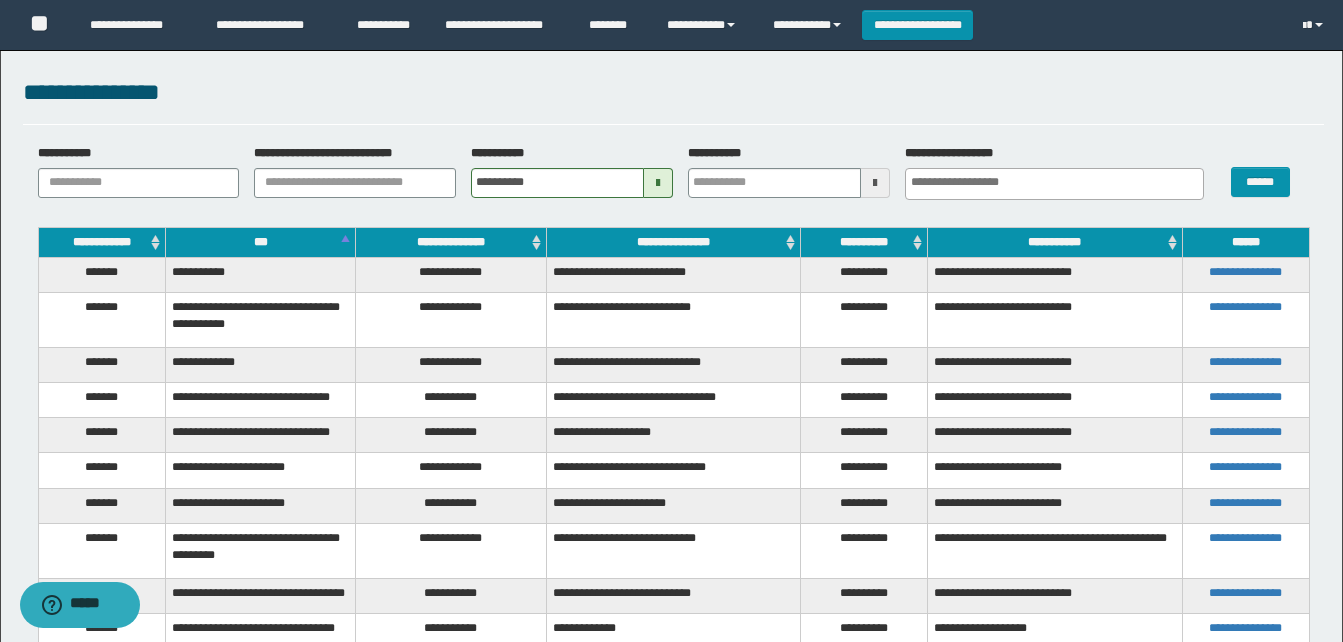 click at bounding box center [875, 183] 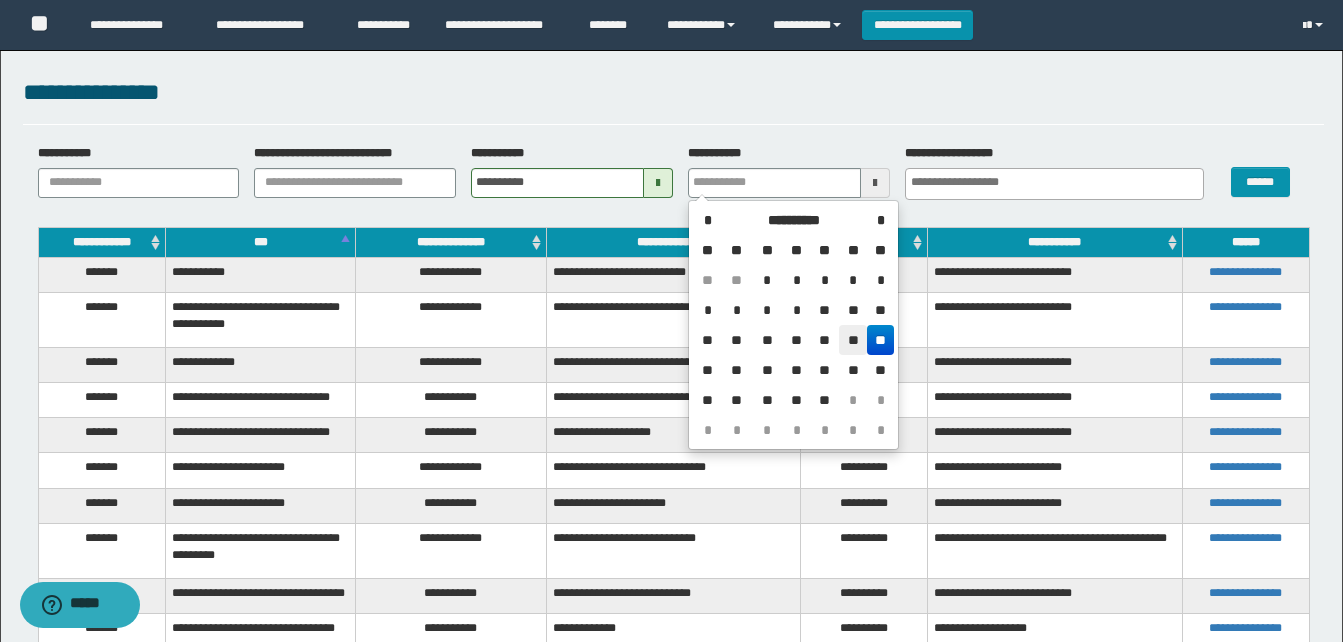 click on "**" at bounding box center (853, 340) 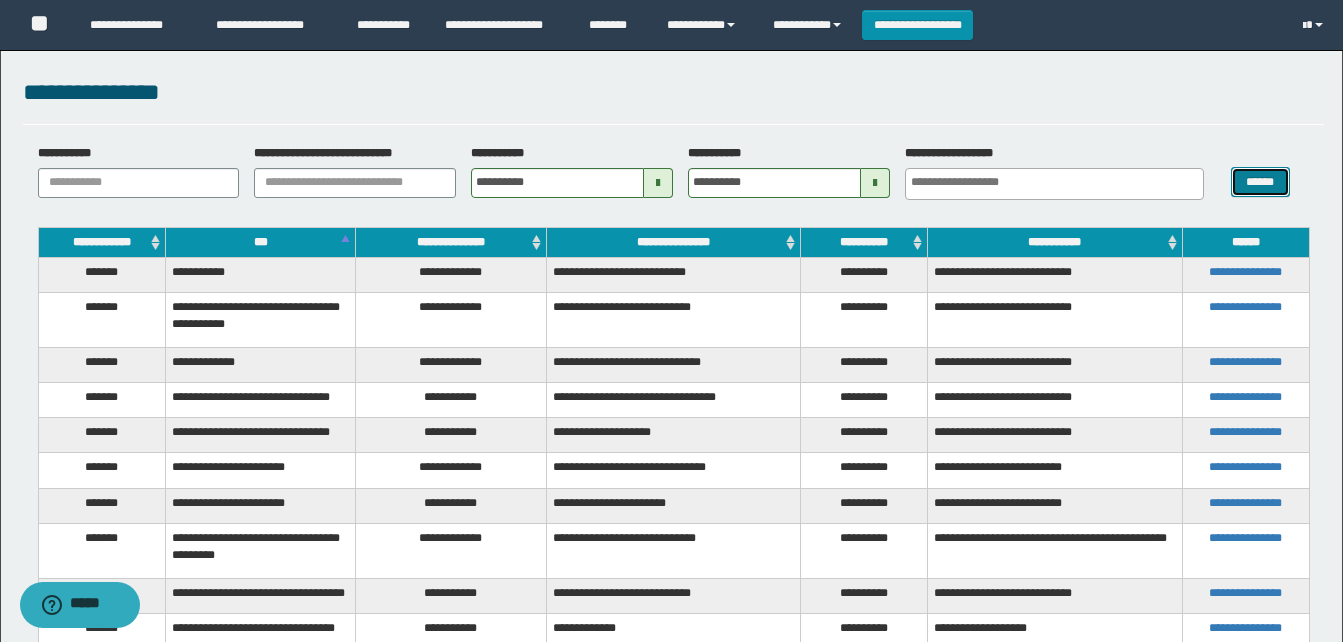 click on "******" at bounding box center [1260, 182] 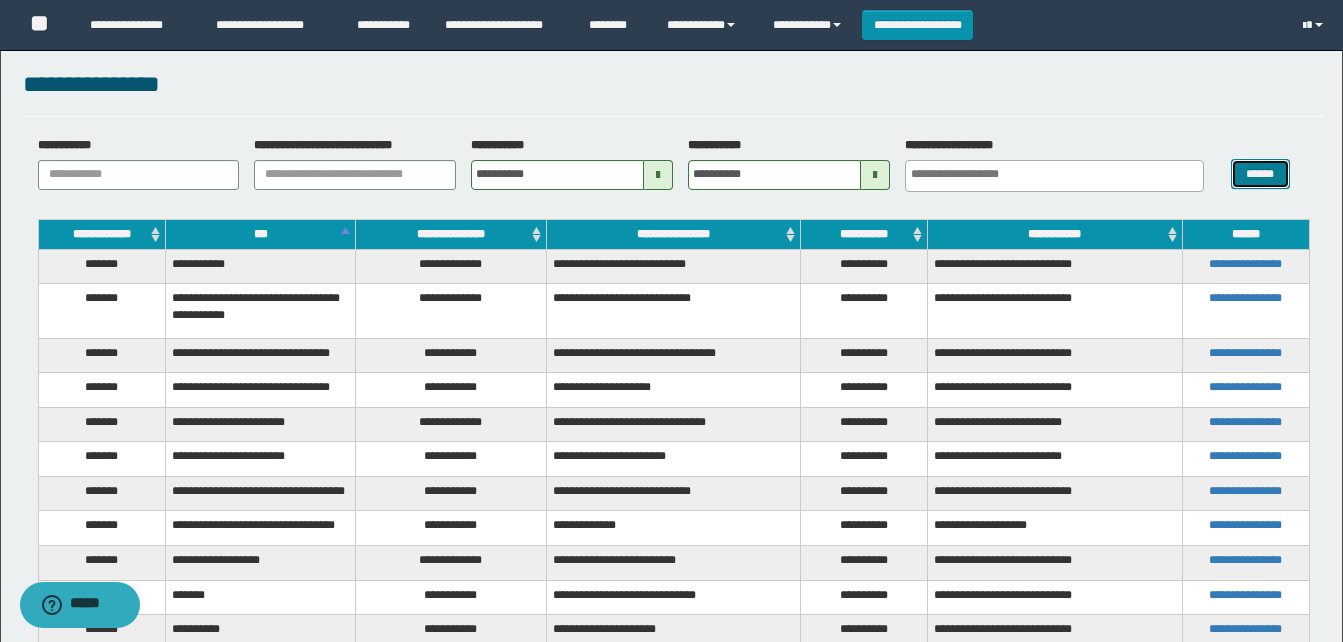 scroll, scrollTop: 0, scrollLeft: 0, axis: both 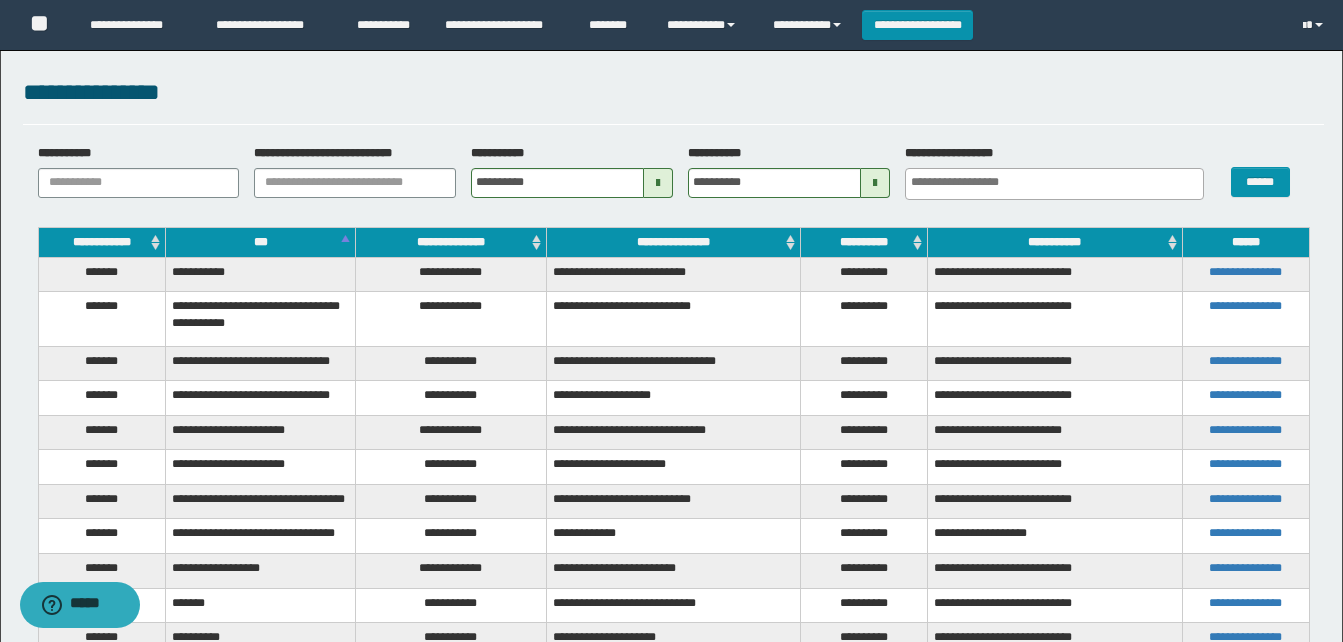 click at bounding box center (875, 183) 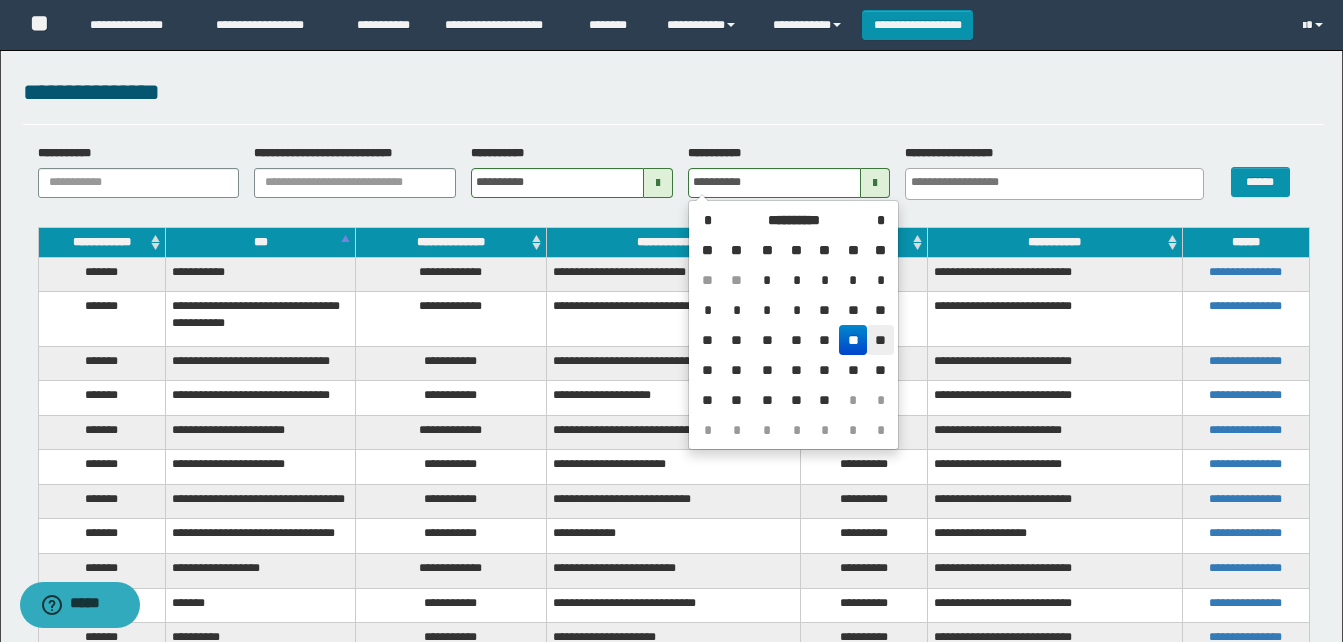 click on "**" at bounding box center [880, 340] 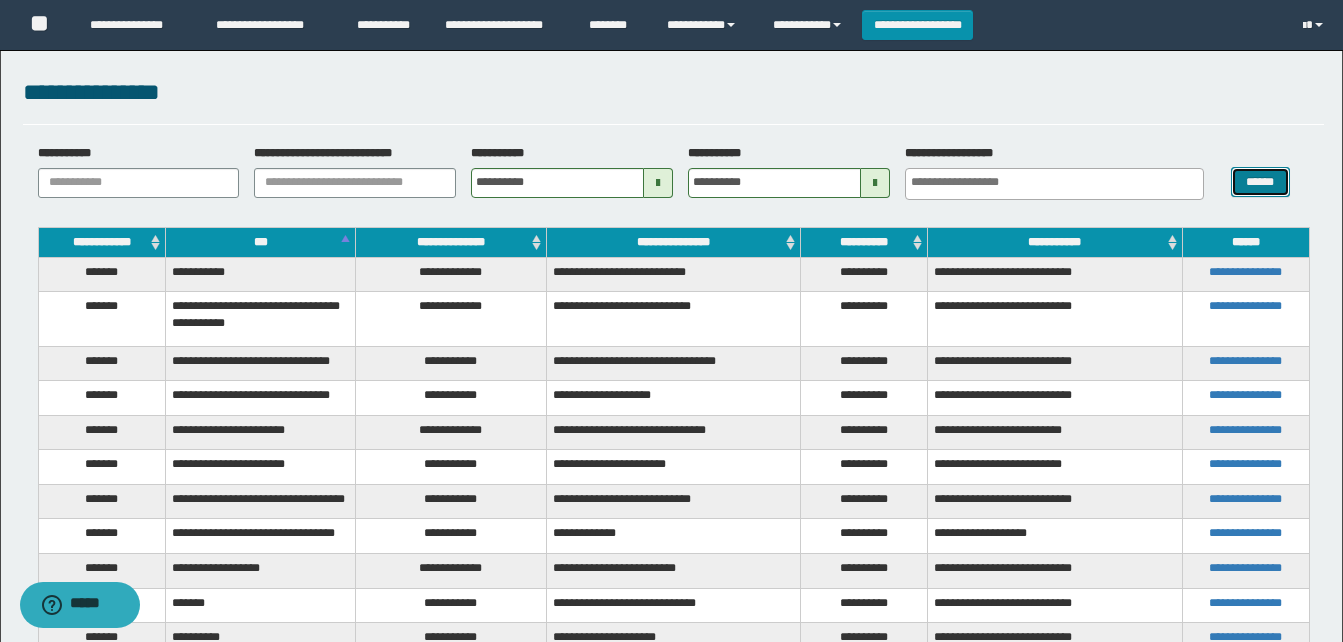 click on "******" at bounding box center [1260, 182] 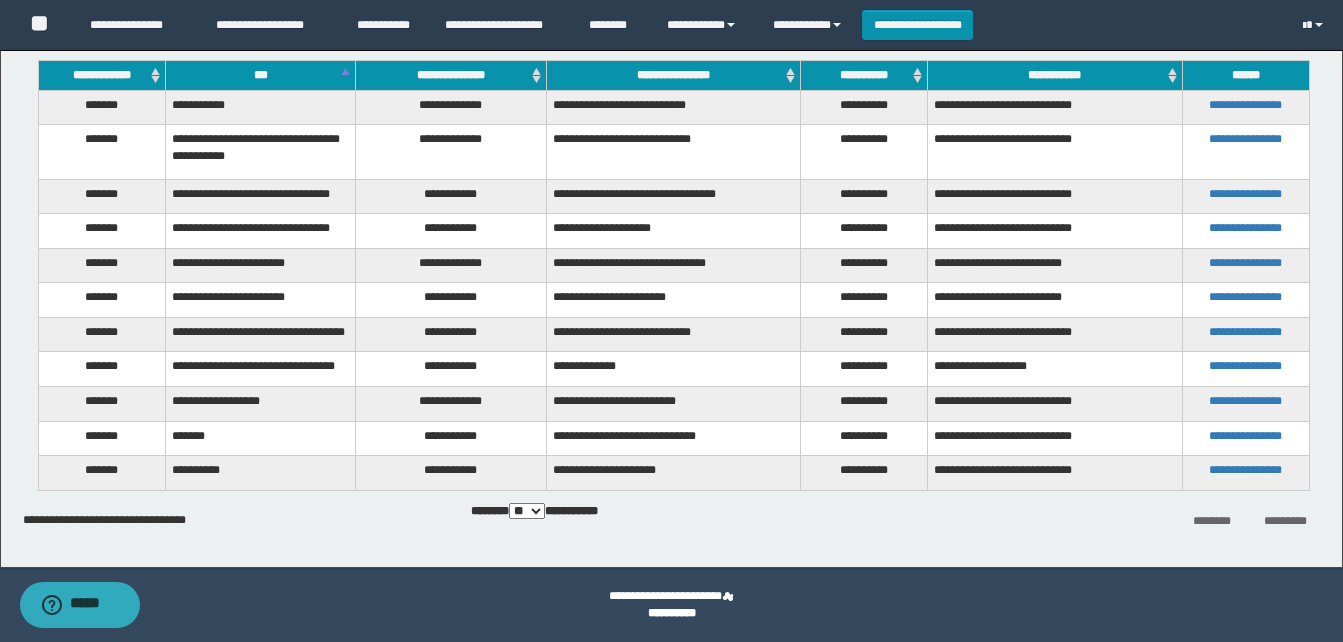scroll, scrollTop: 67, scrollLeft: 0, axis: vertical 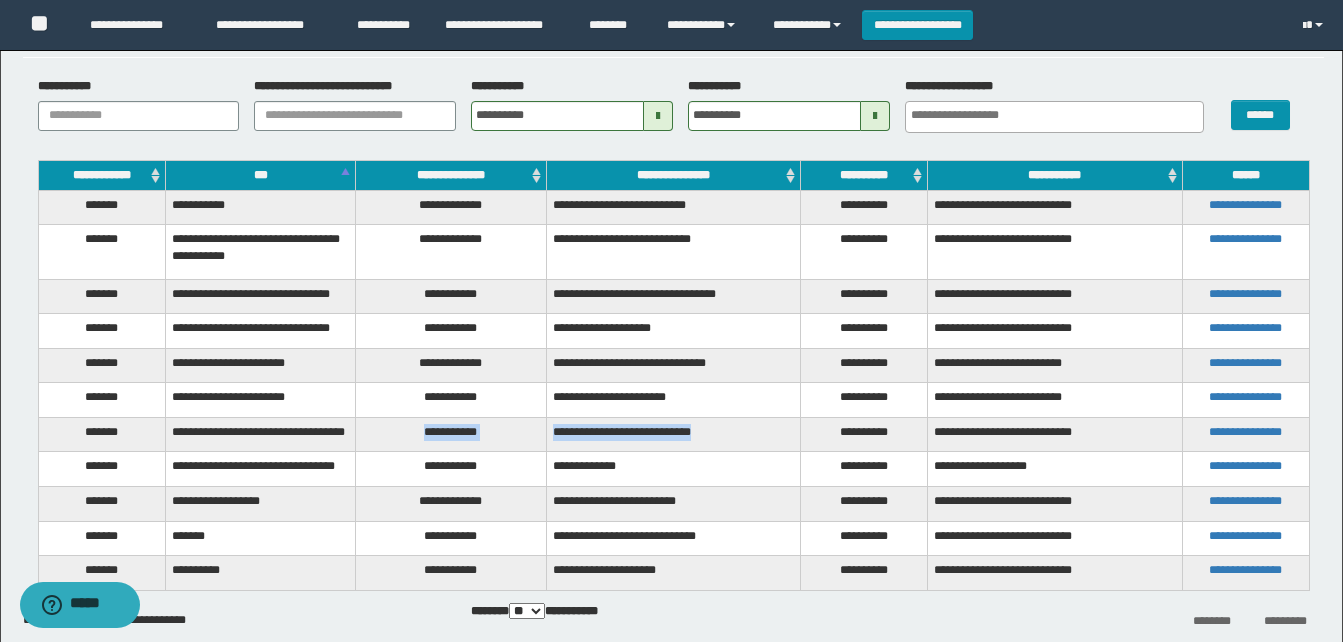 drag, startPoint x: 407, startPoint y: 434, endPoint x: 722, endPoint y: 432, distance: 315.00635 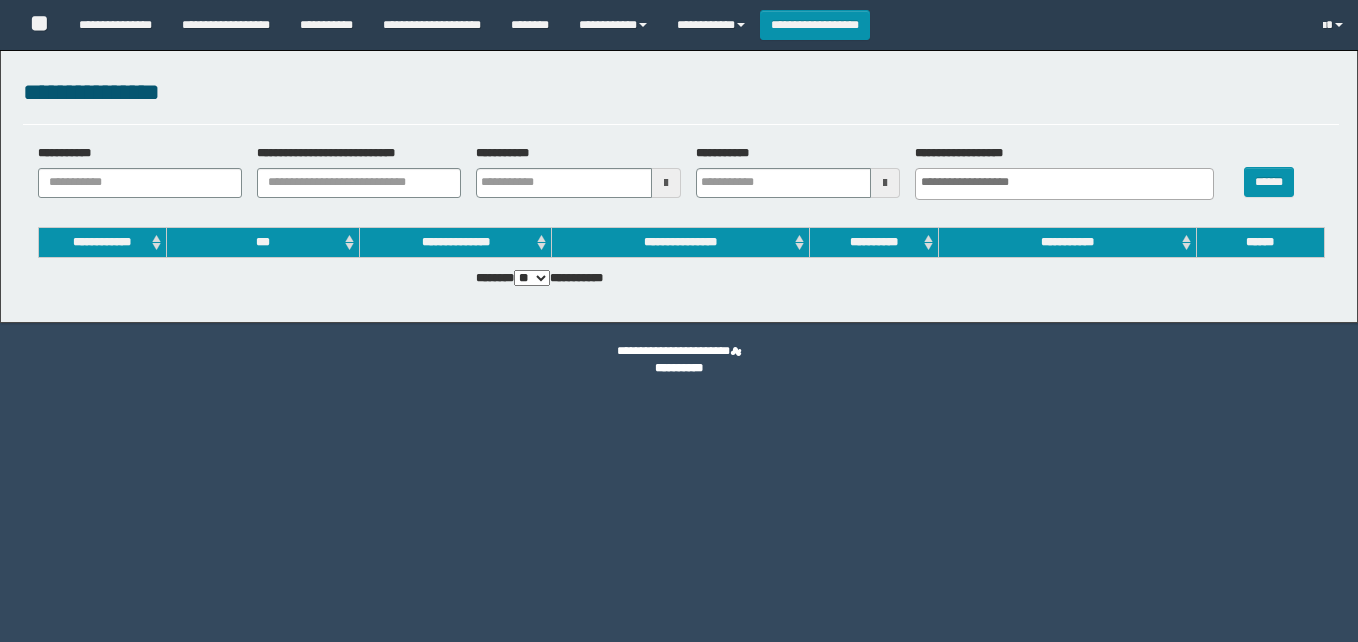 select 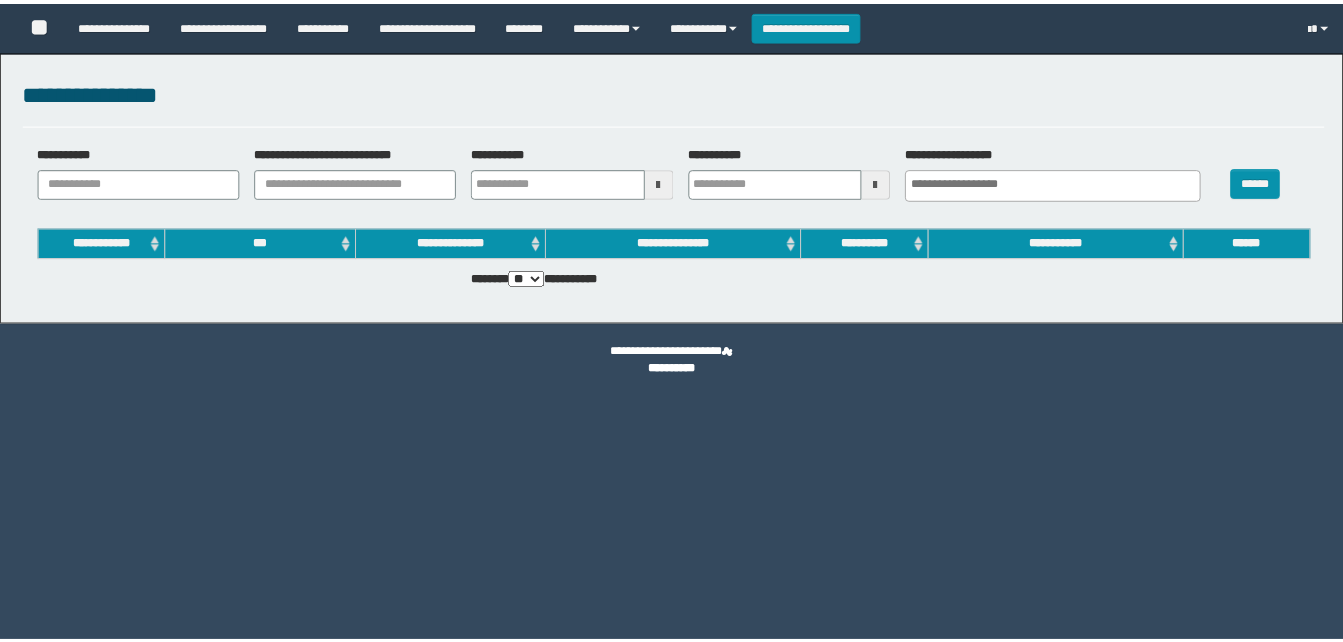 scroll, scrollTop: 0, scrollLeft: 0, axis: both 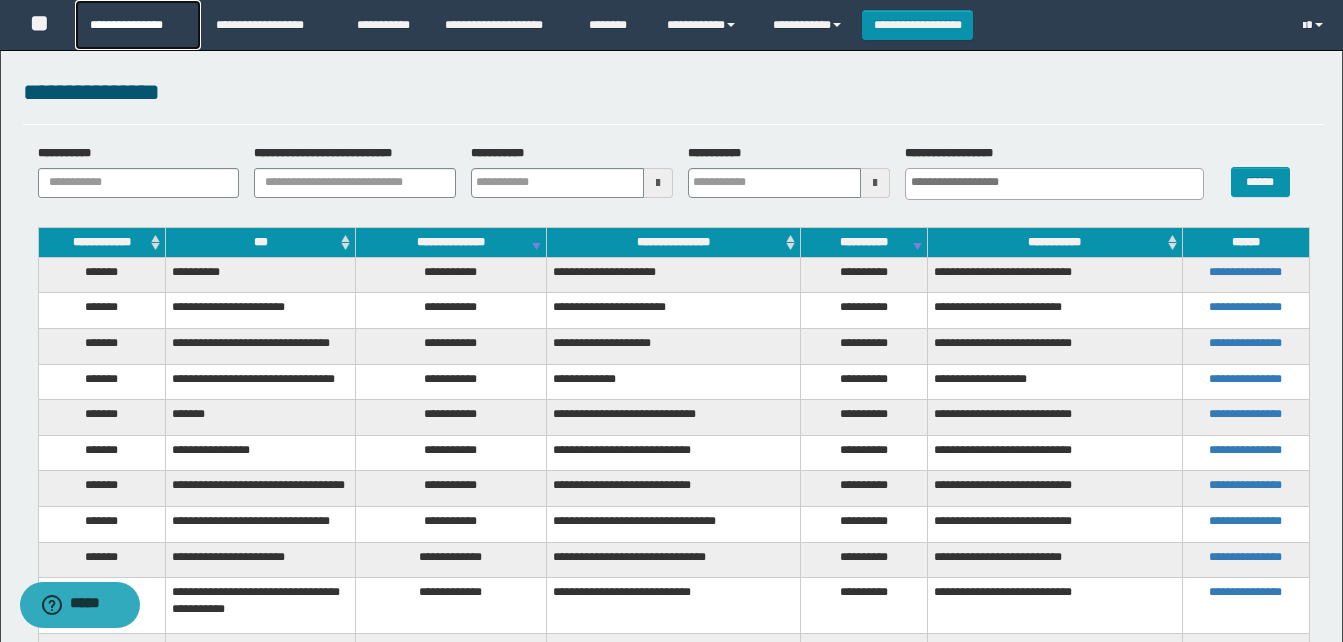 click on "**********" at bounding box center (137, 25) 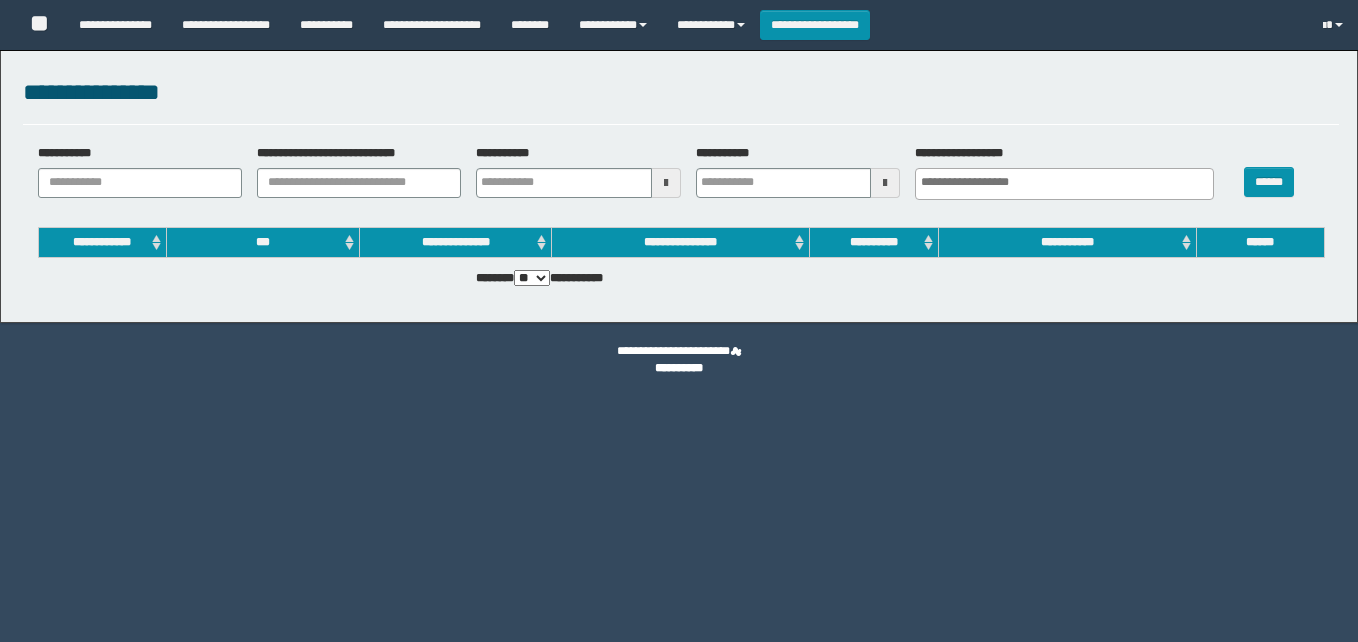 select 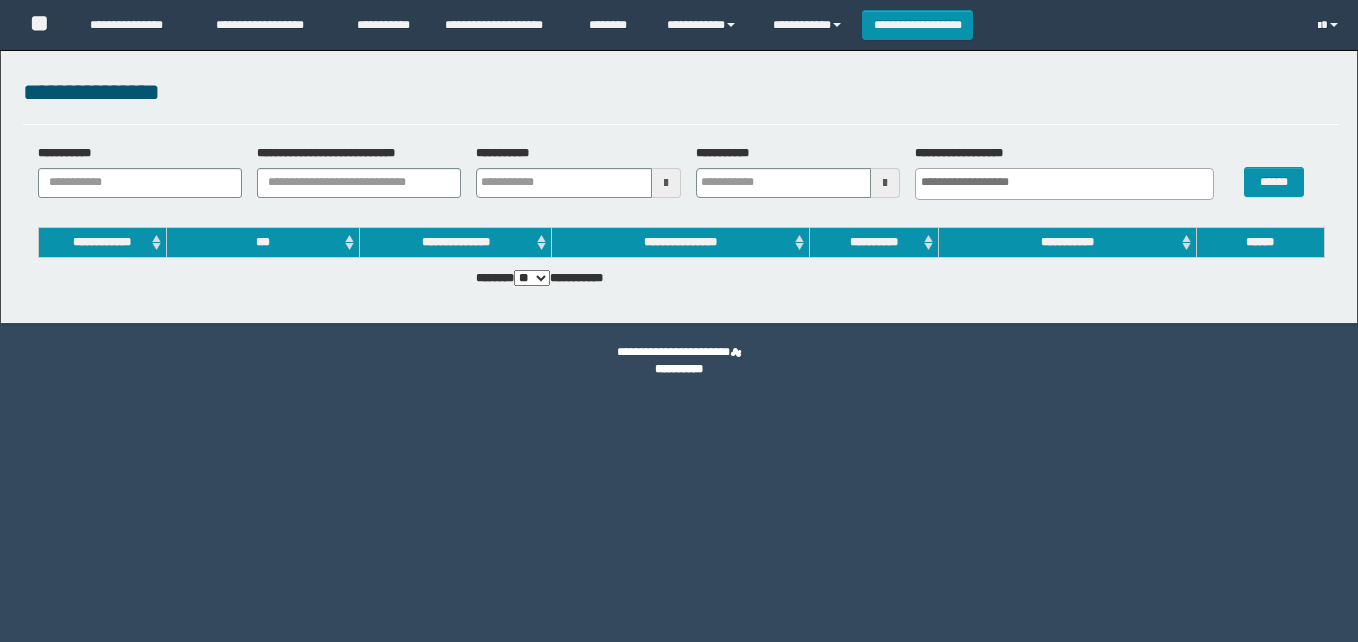 scroll, scrollTop: 0, scrollLeft: 0, axis: both 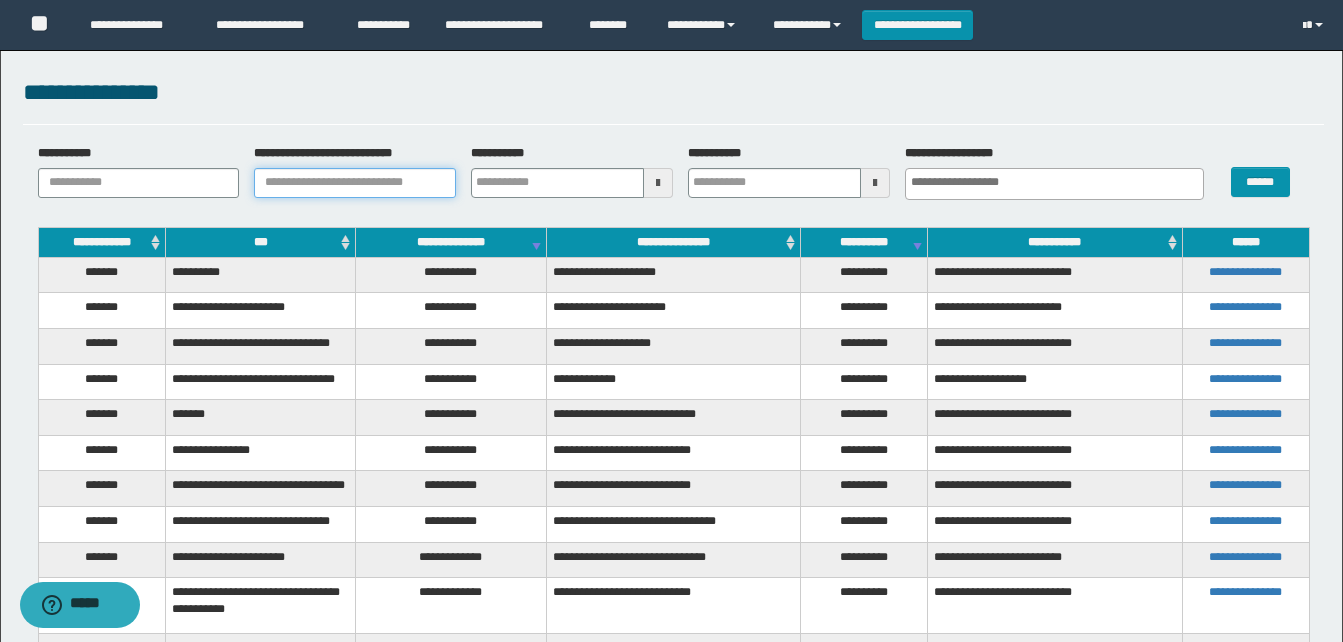 click on "**********" at bounding box center [355, 183] 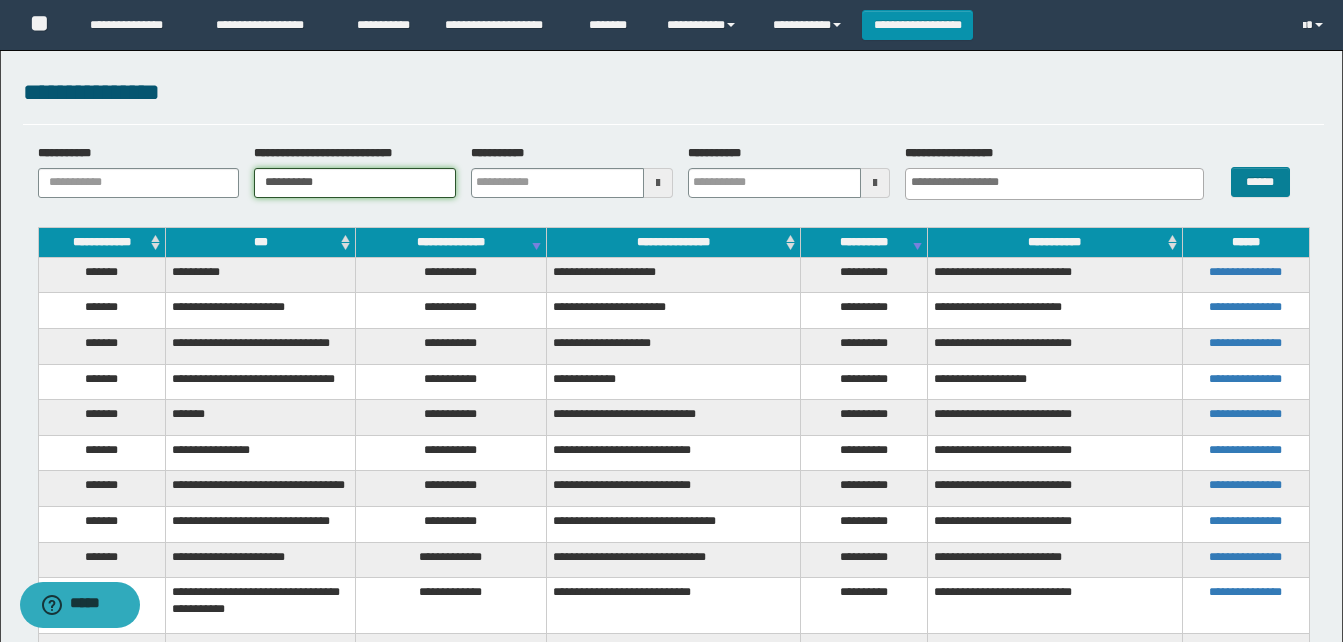 type on "**********" 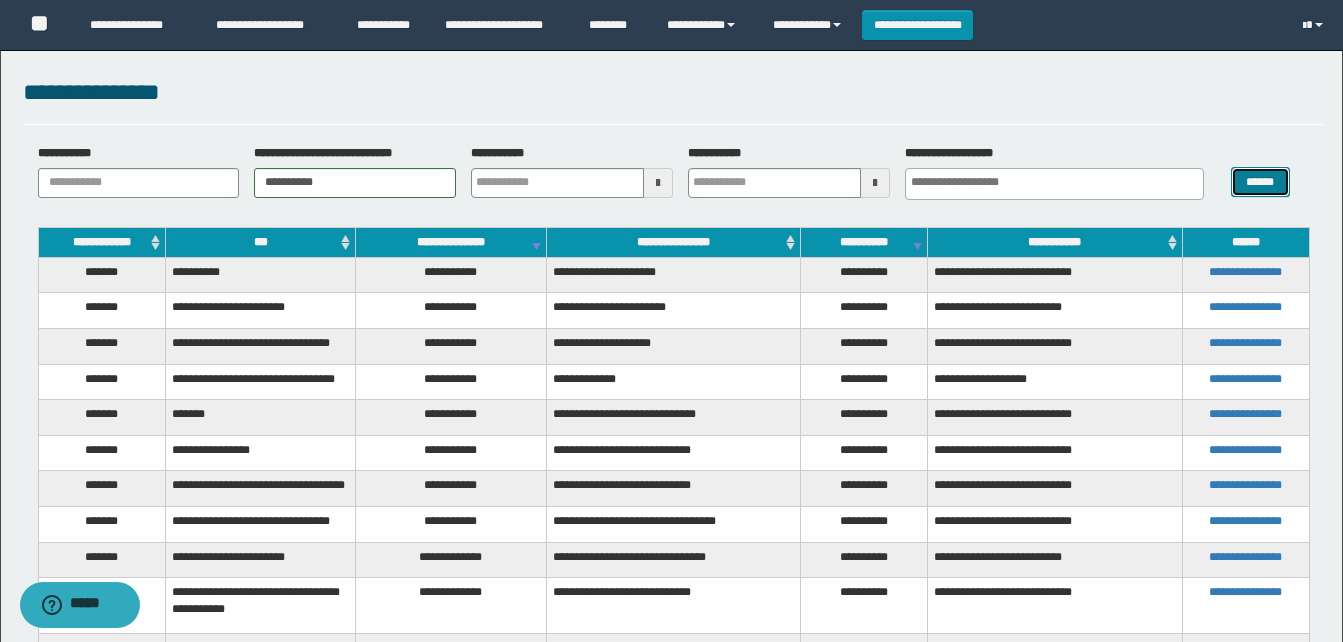 click on "******" at bounding box center [1260, 182] 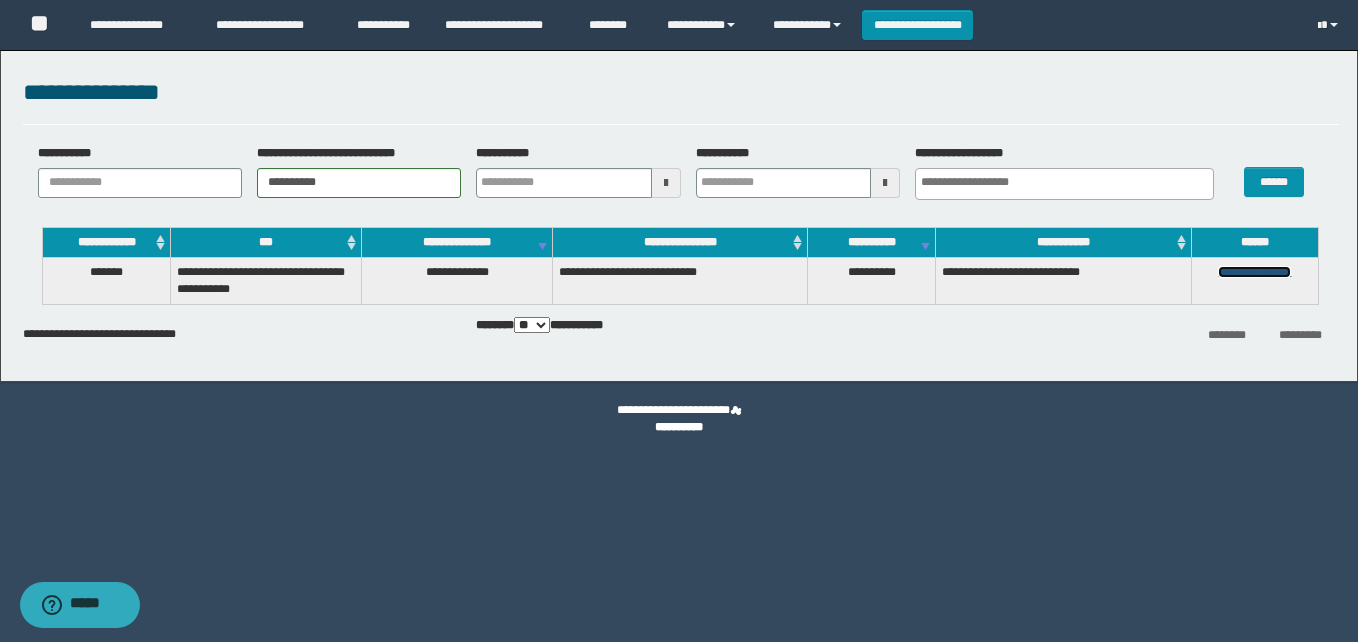 click on "**********" at bounding box center [1254, 272] 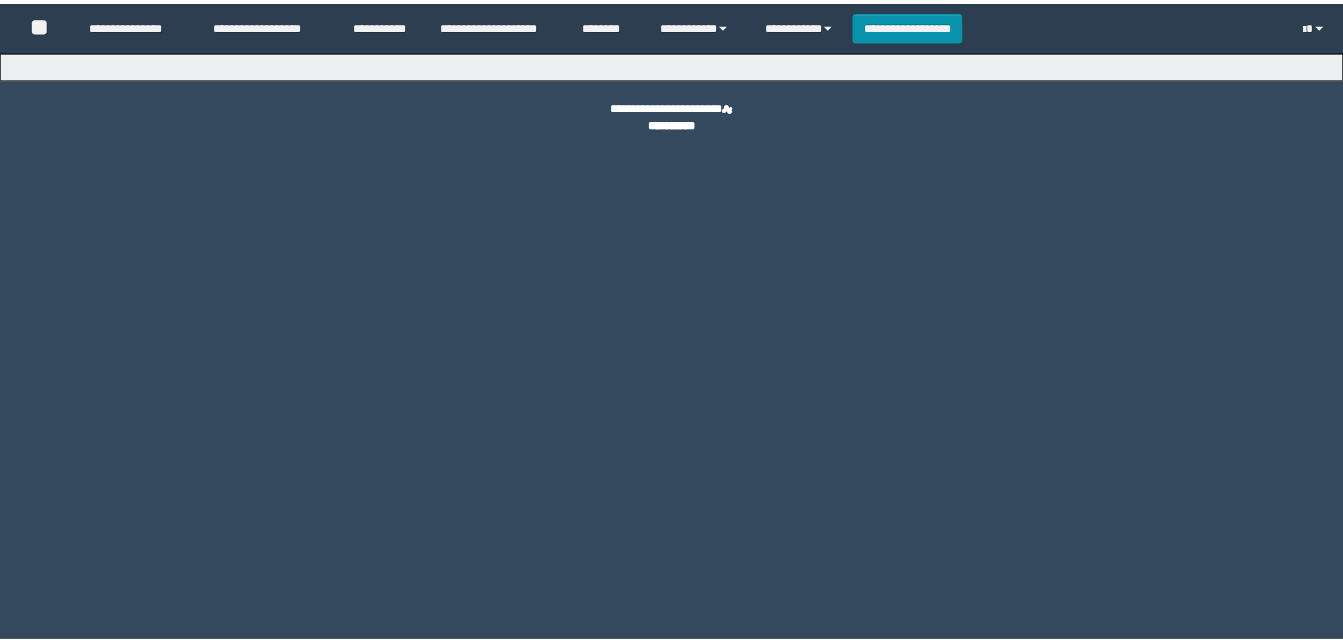 scroll, scrollTop: 0, scrollLeft: 0, axis: both 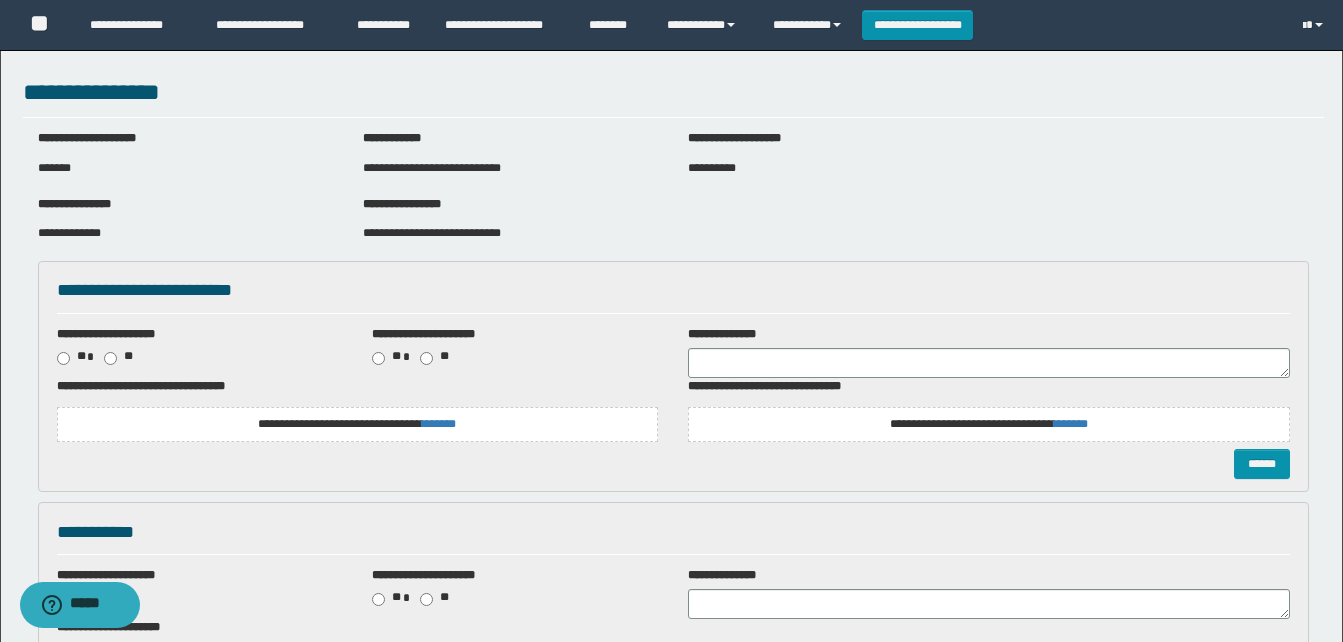 click on "**********" at bounding box center [358, 424] 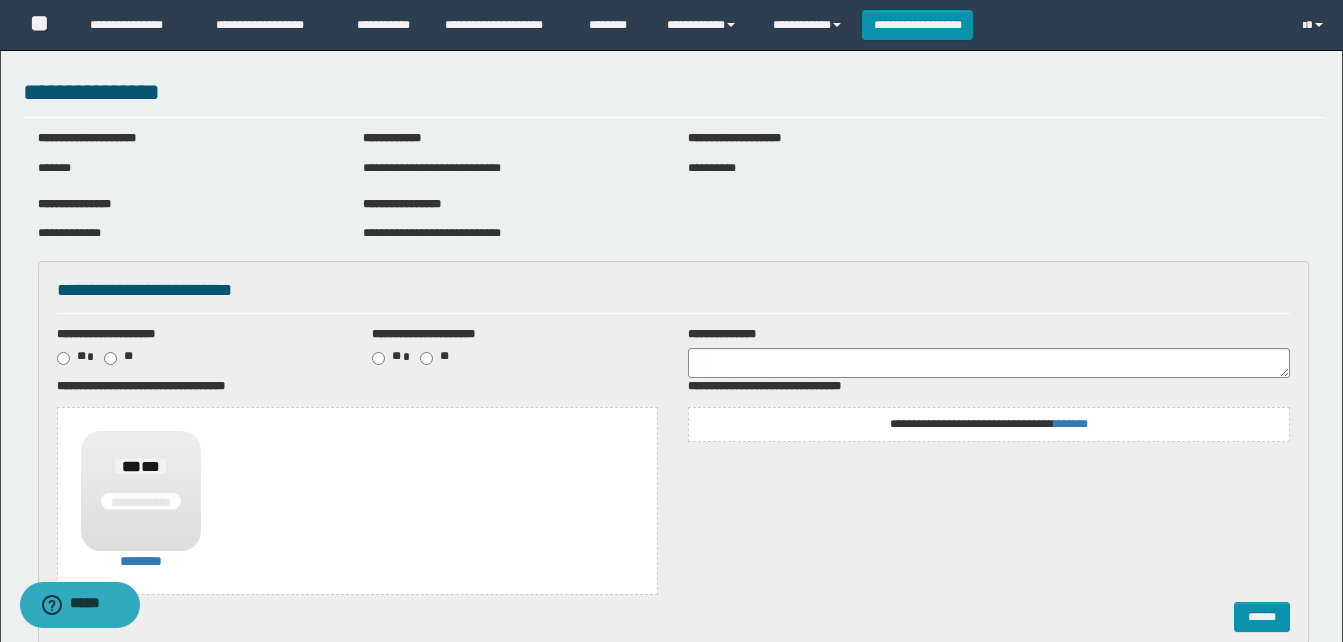 click on "**********" at bounding box center (989, 424) 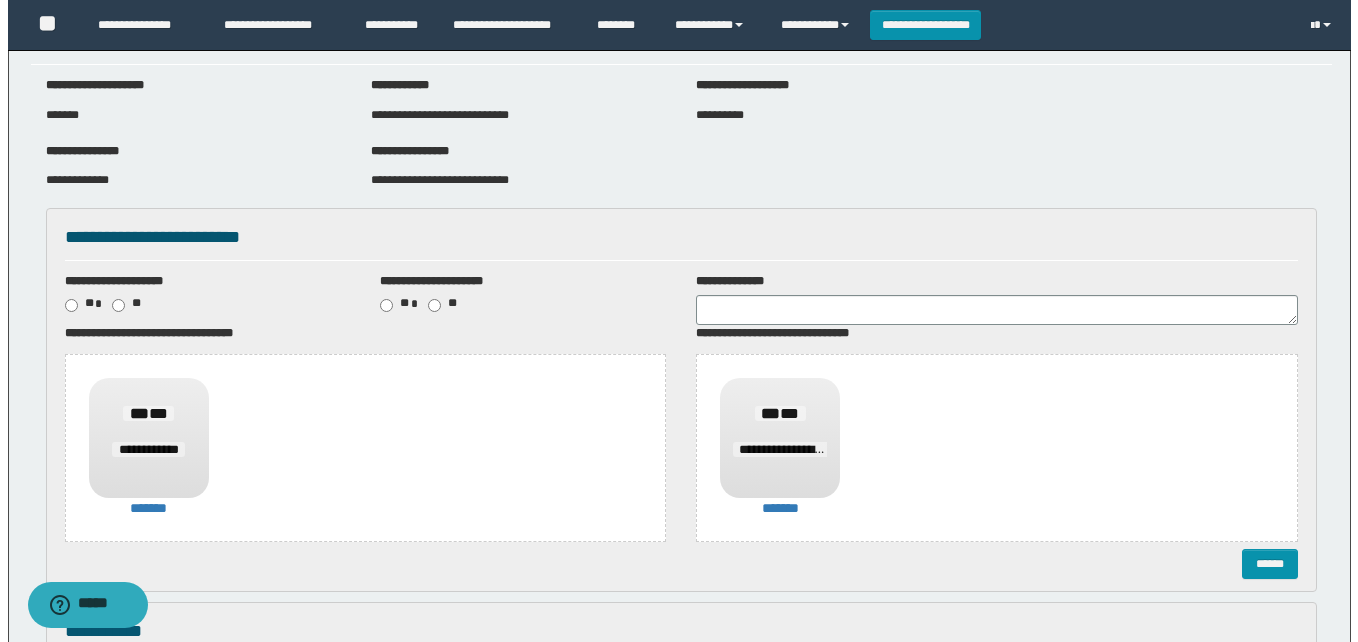 scroll, scrollTop: 200, scrollLeft: 0, axis: vertical 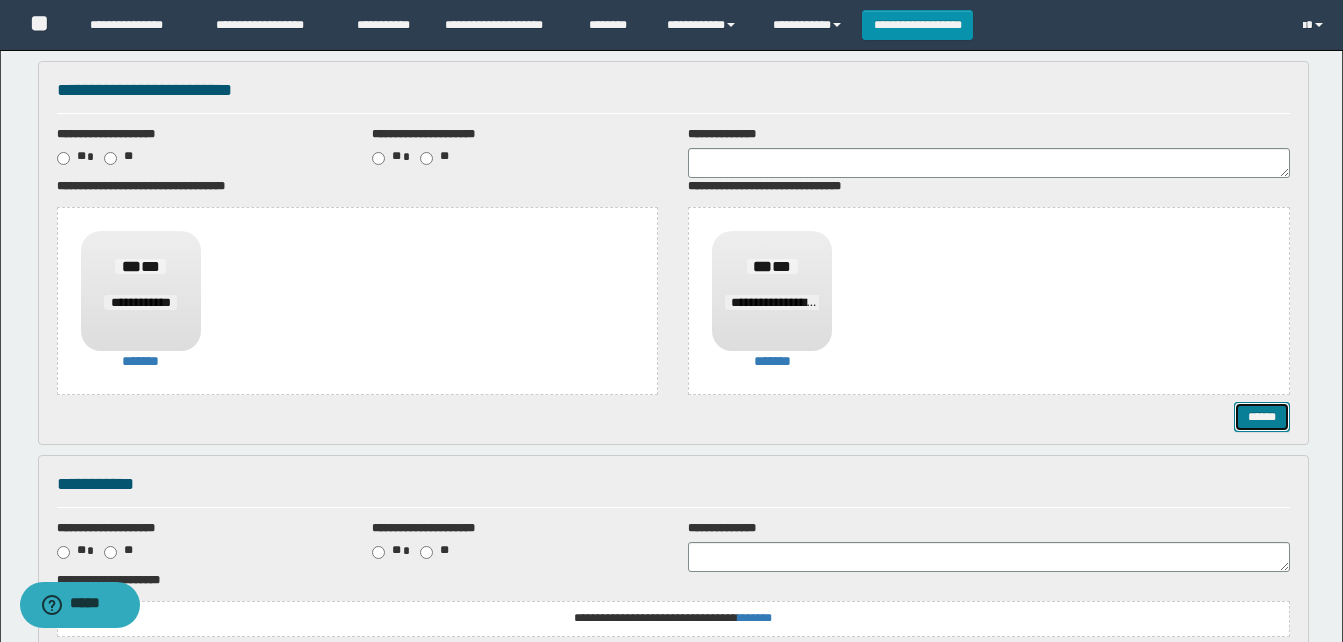 click on "******" at bounding box center [1262, 417] 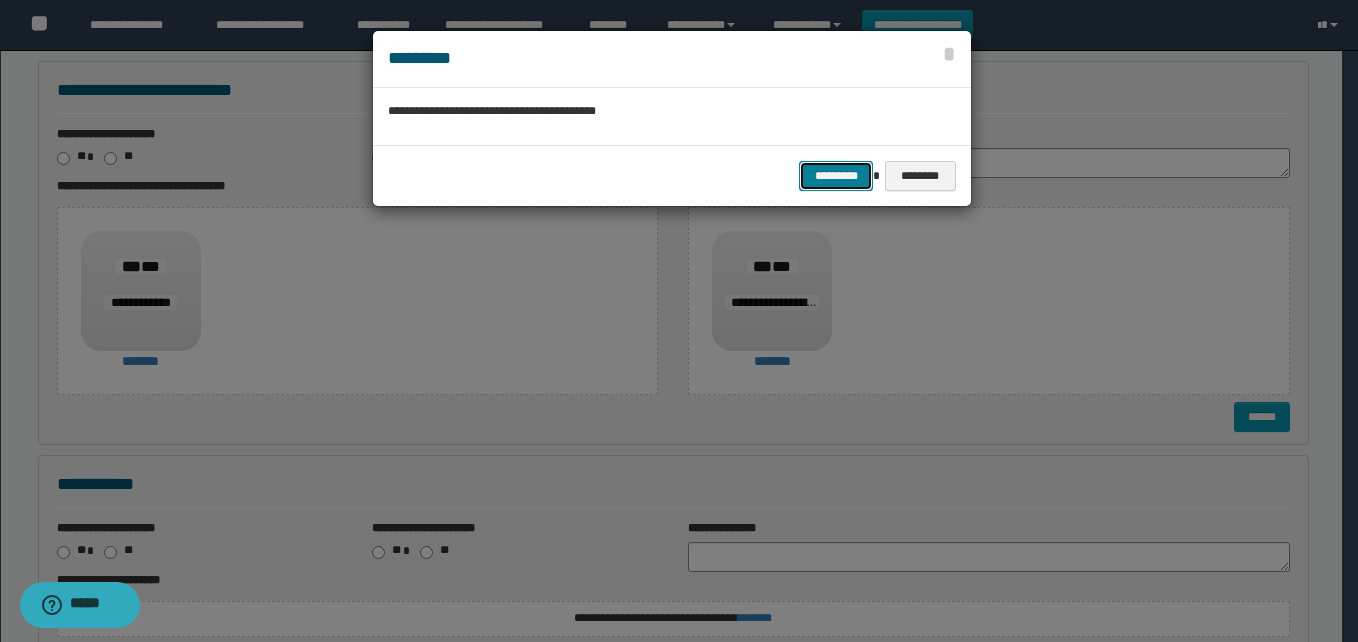 click on "*********" at bounding box center (836, 176) 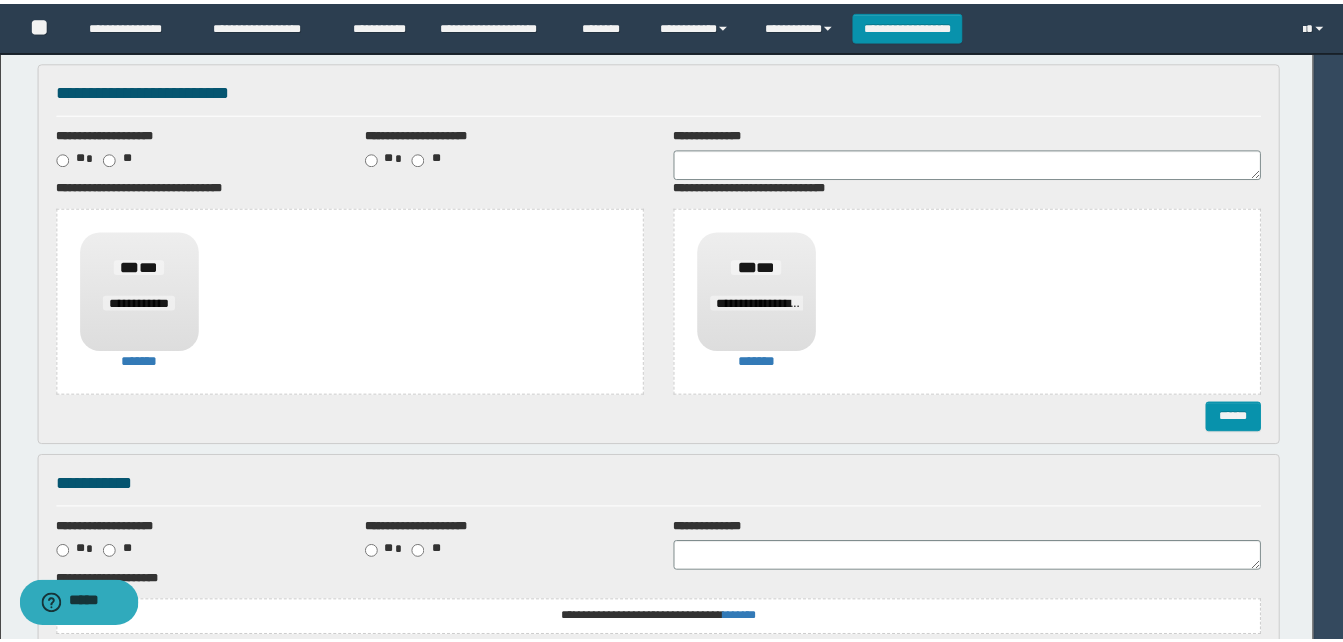scroll, scrollTop: 0, scrollLeft: 0, axis: both 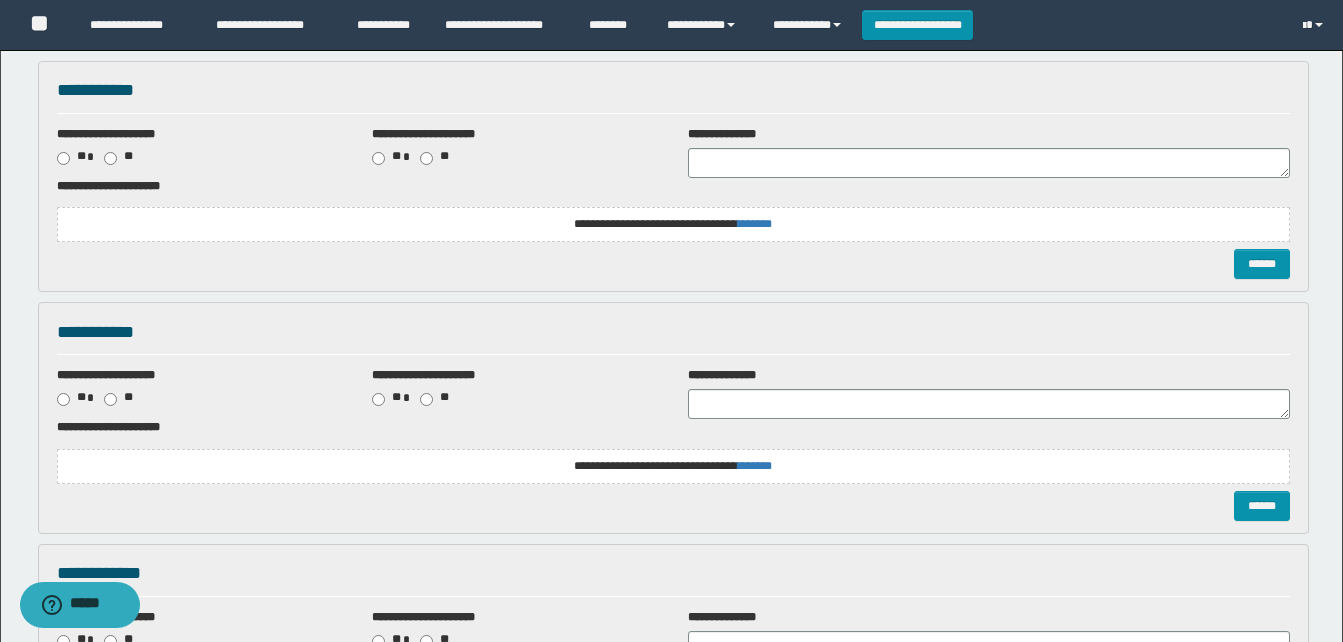 click on "**********" at bounding box center [673, 224] 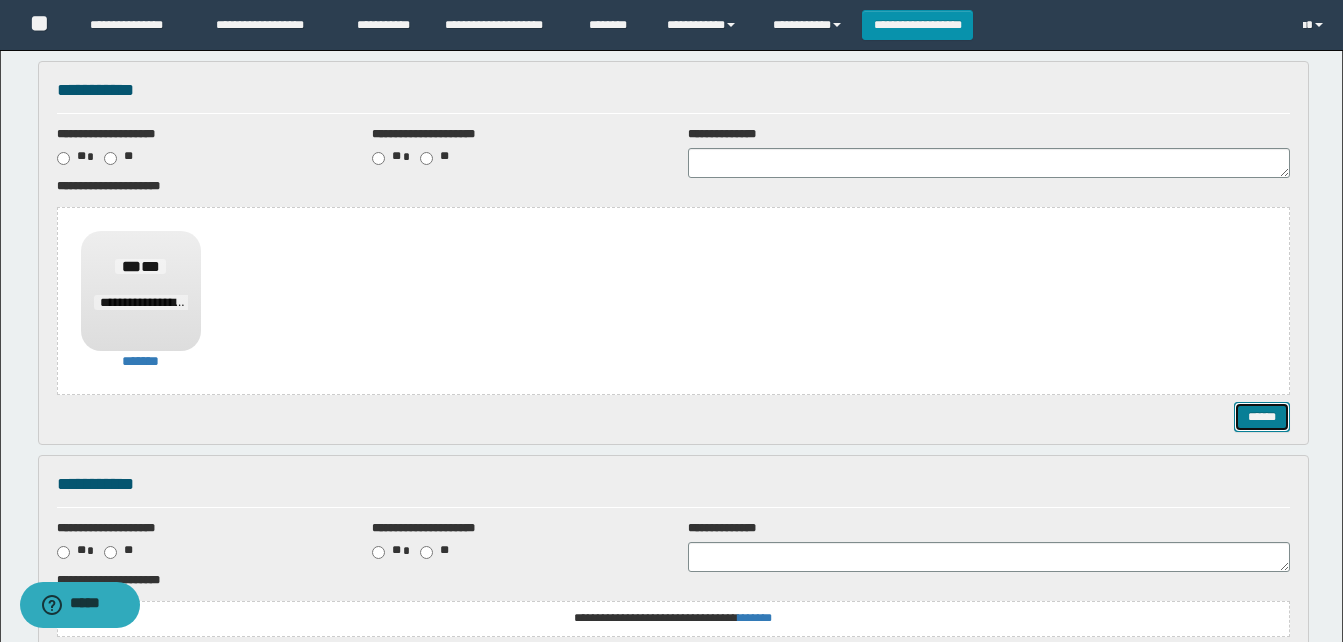 click on "******" at bounding box center (1262, 417) 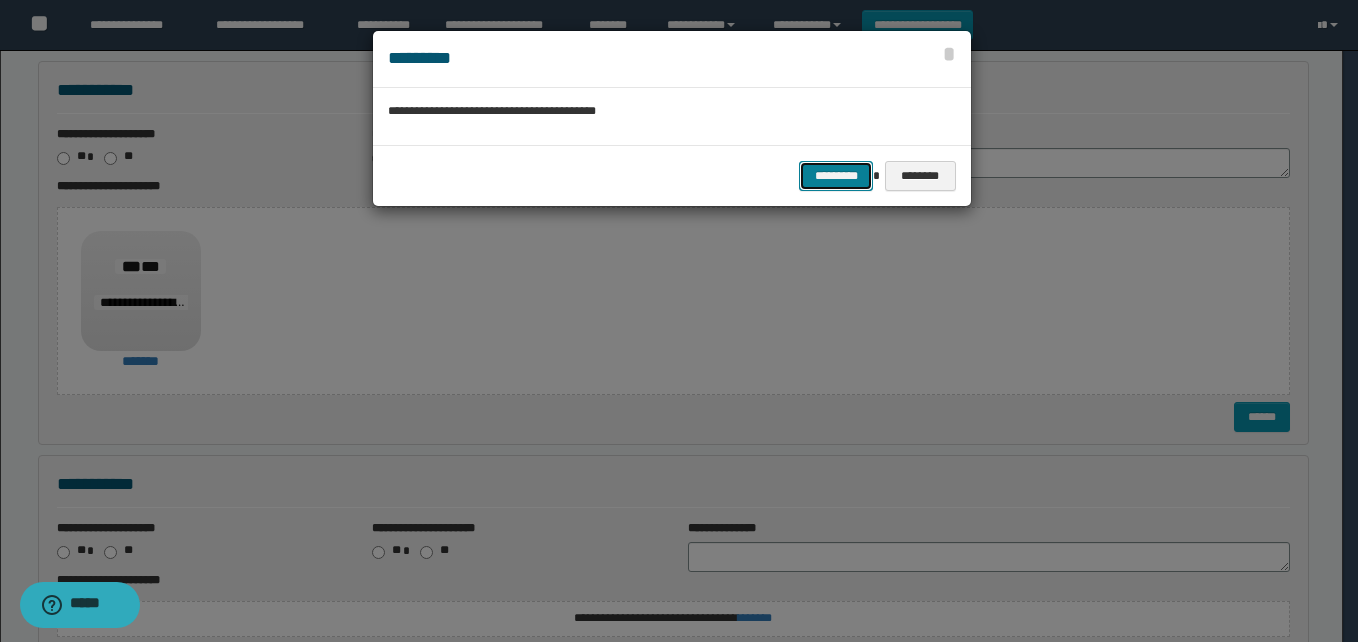 click on "*********" at bounding box center (836, 176) 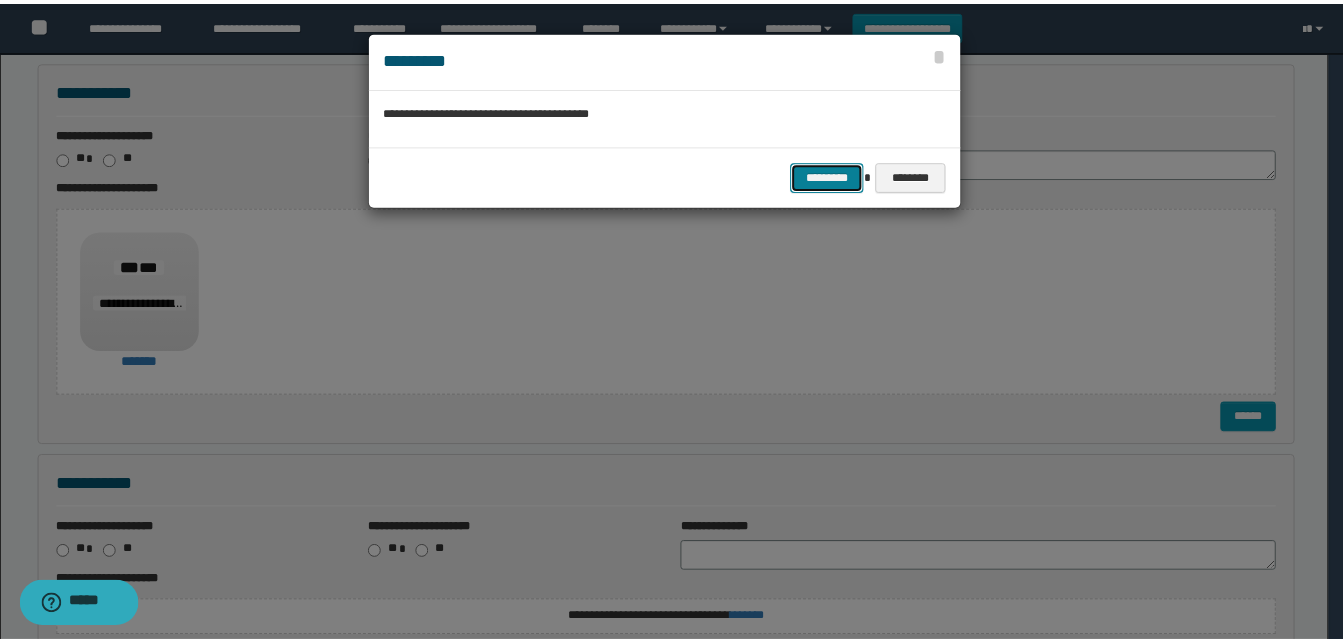 scroll, scrollTop: 0, scrollLeft: 0, axis: both 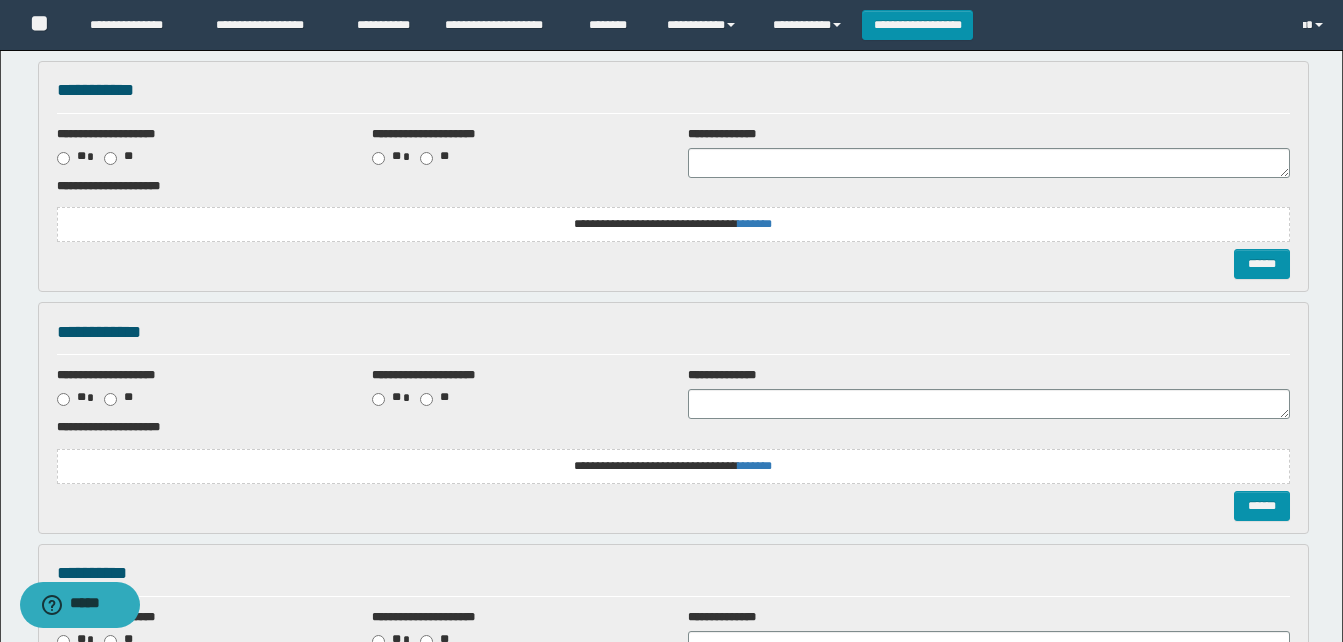 click on "**********" at bounding box center [673, 224] 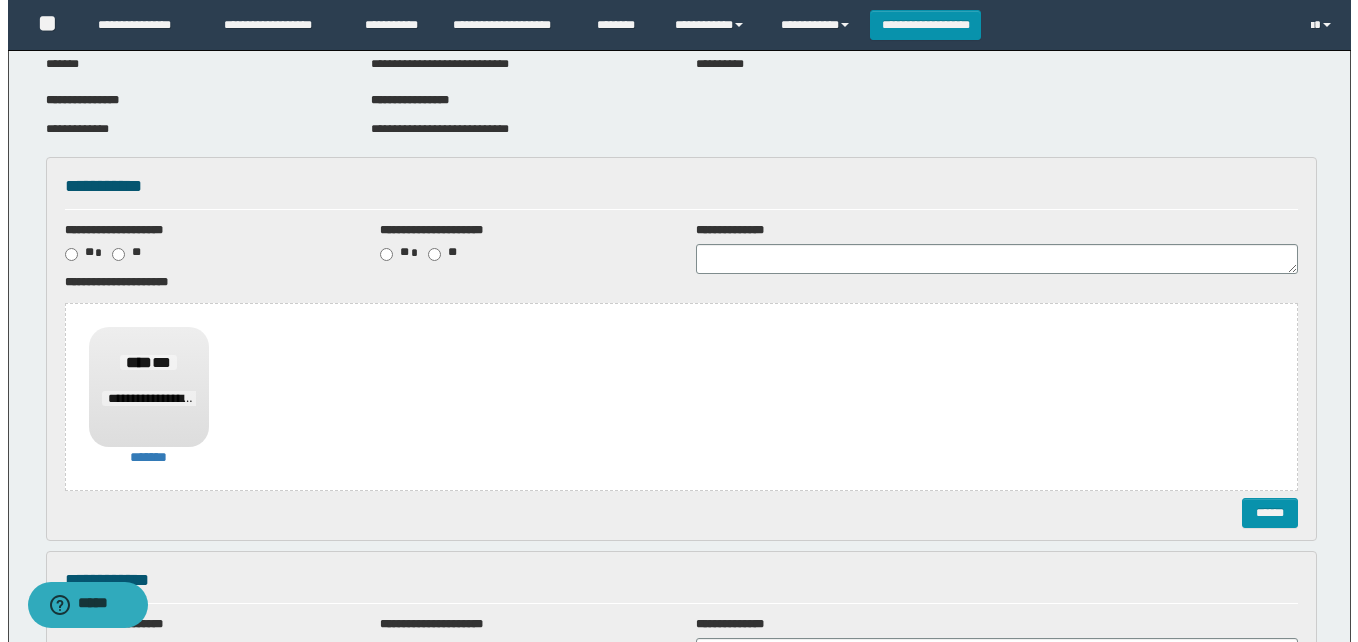 scroll, scrollTop: 200, scrollLeft: 0, axis: vertical 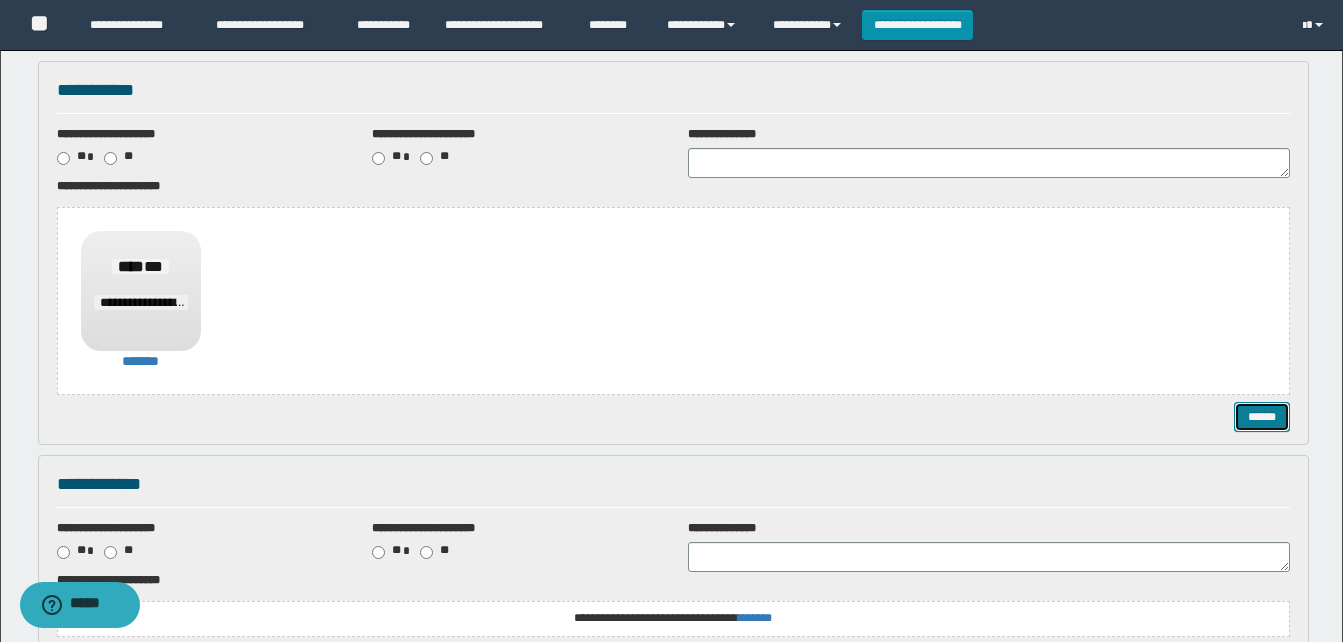 click on "******" at bounding box center (1262, 417) 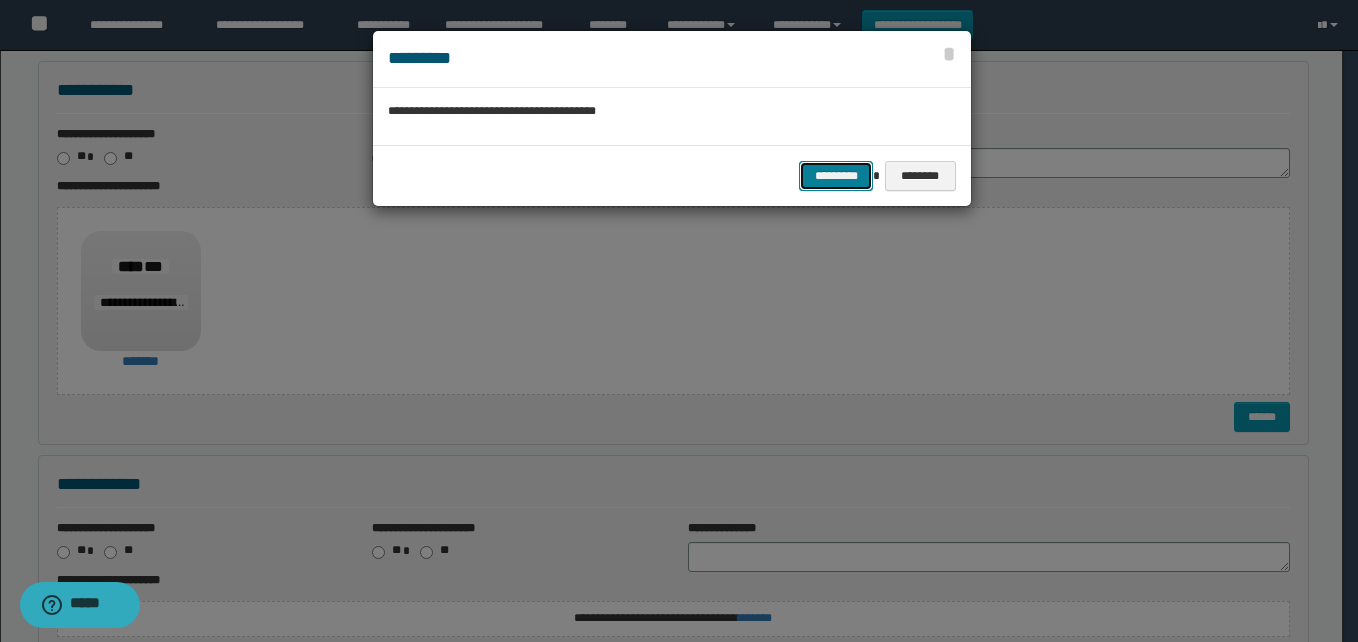 click on "*********" at bounding box center (836, 176) 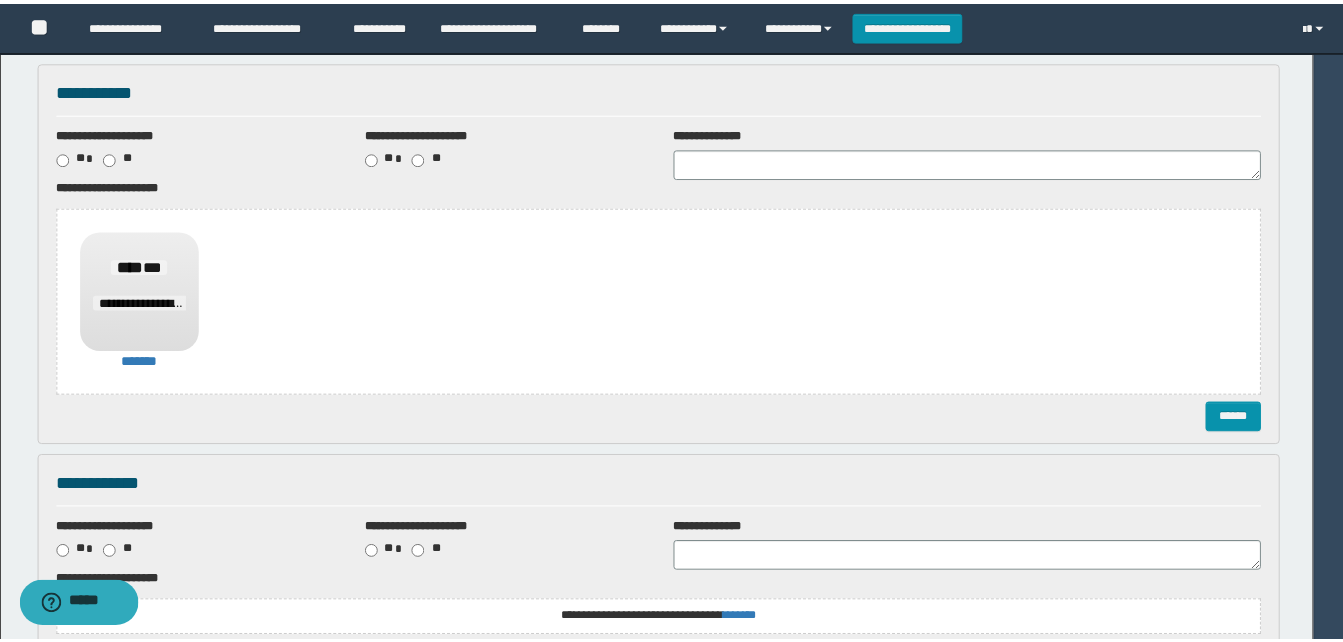 scroll, scrollTop: 0, scrollLeft: 0, axis: both 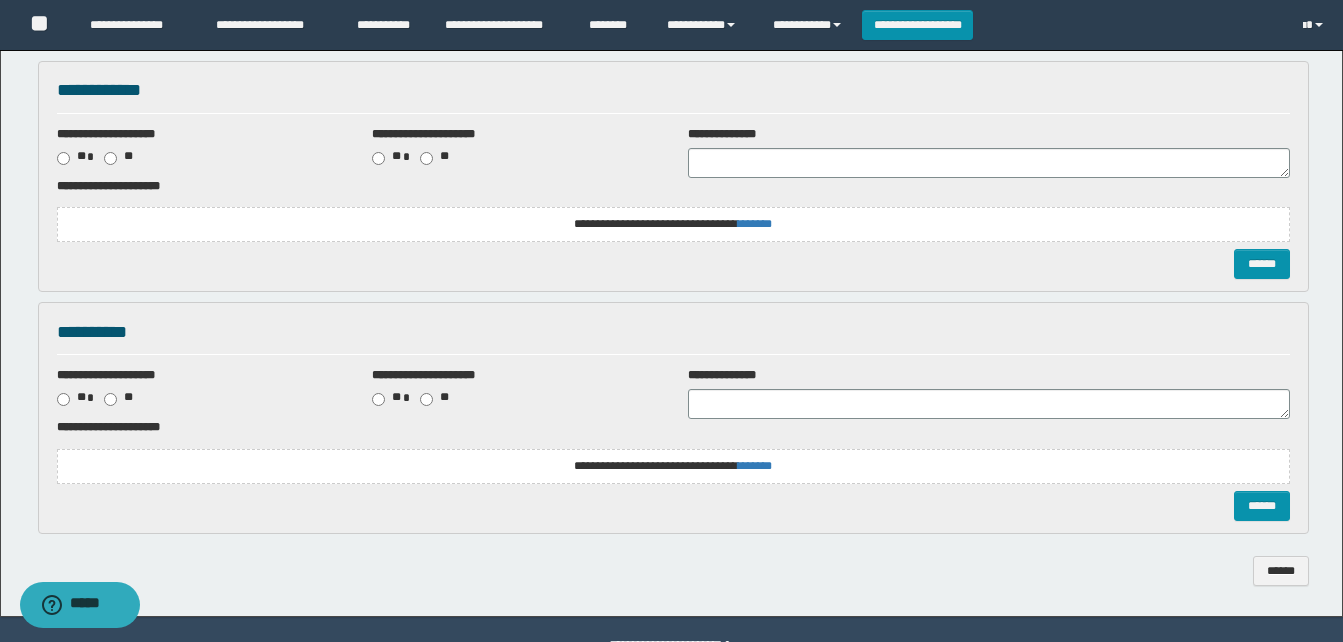 click on "**********" at bounding box center (673, 224) 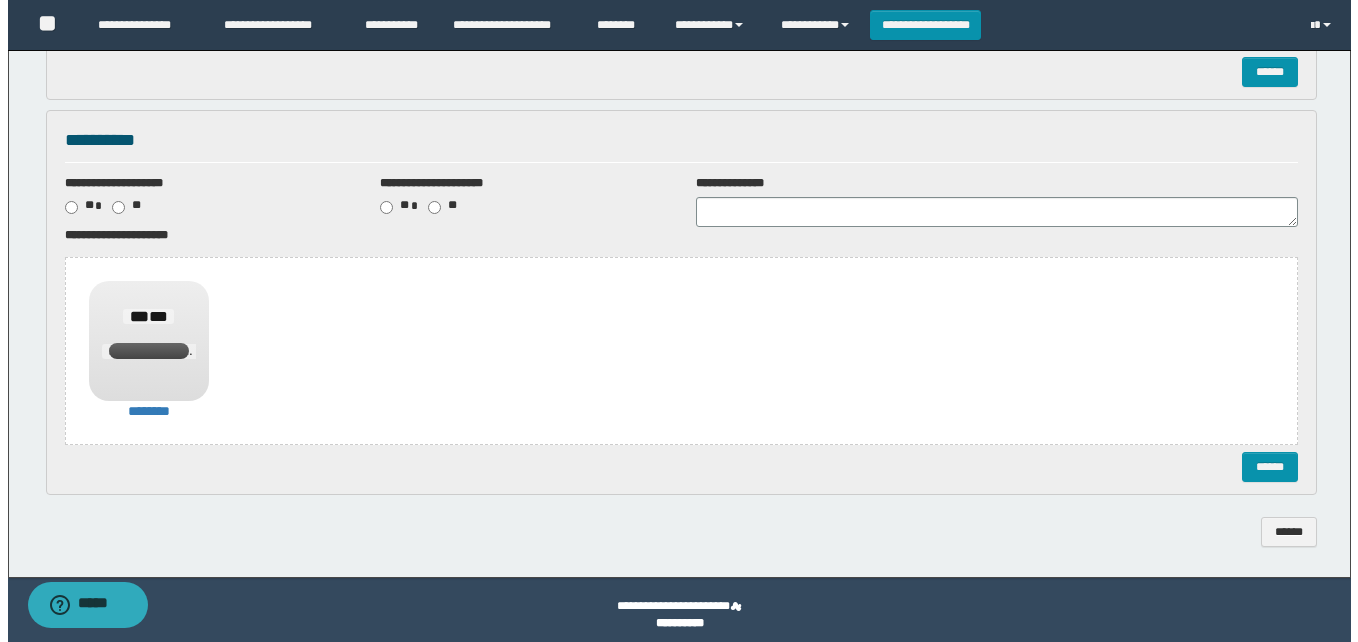 scroll, scrollTop: 400, scrollLeft: 0, axis: vertical 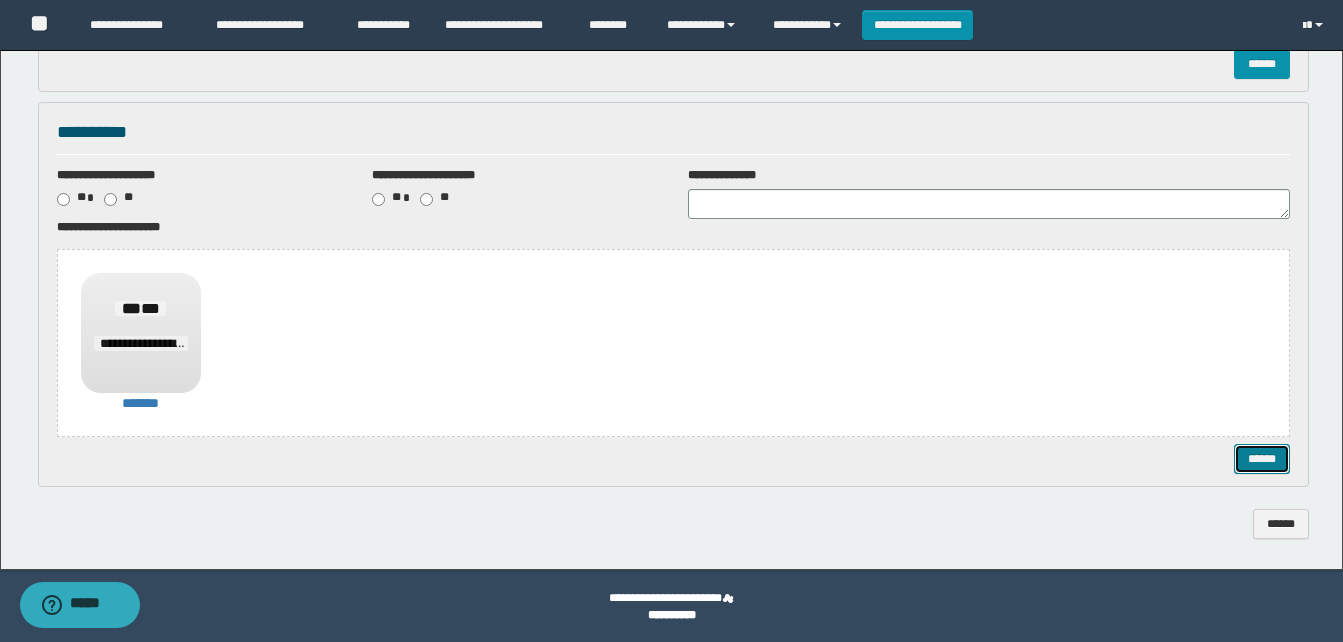 click on "******" at bounding box center (1262, 459) 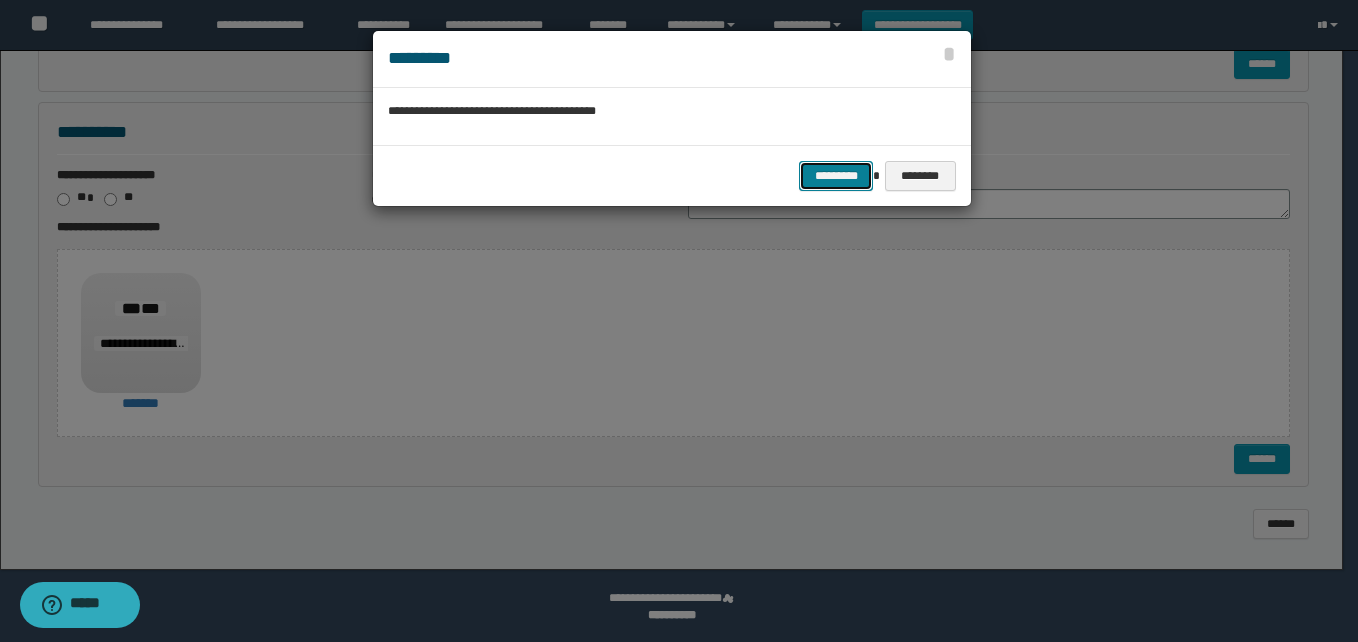 click on "*********" at bounding box center [836, 176] 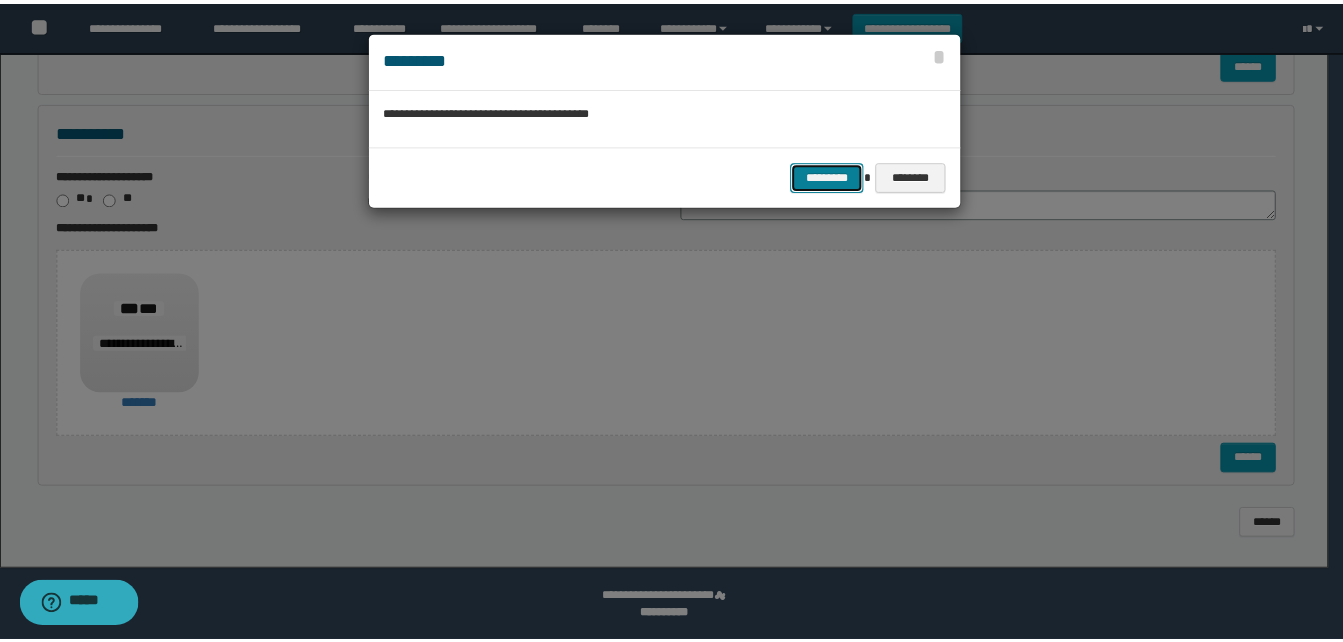 scroll, scrollTop: 0, scrollLeft: 0, axis: both 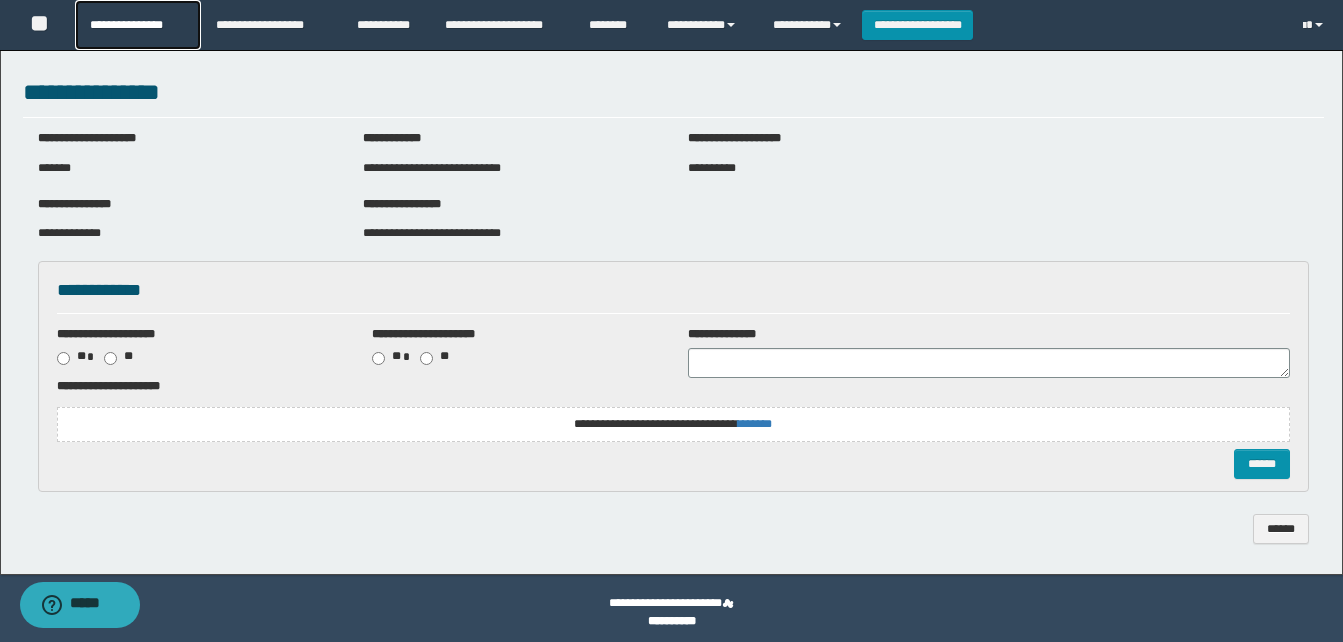 click on "**********" at bounding box center (137, 25) 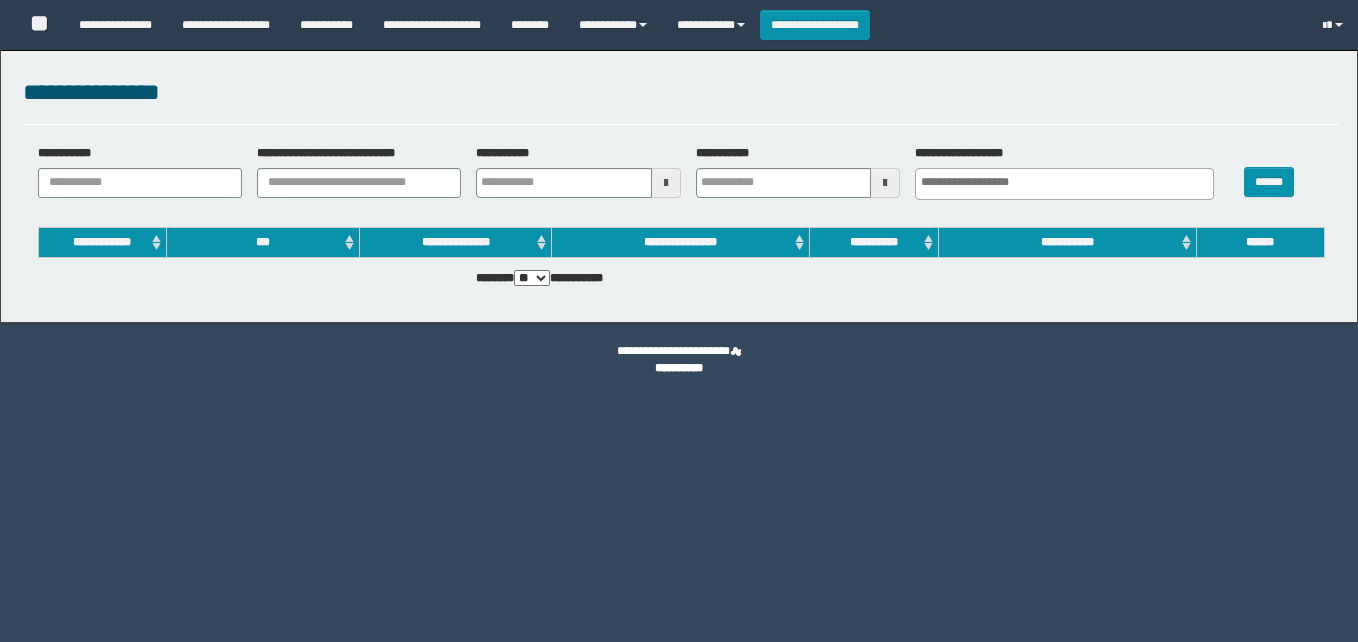 select 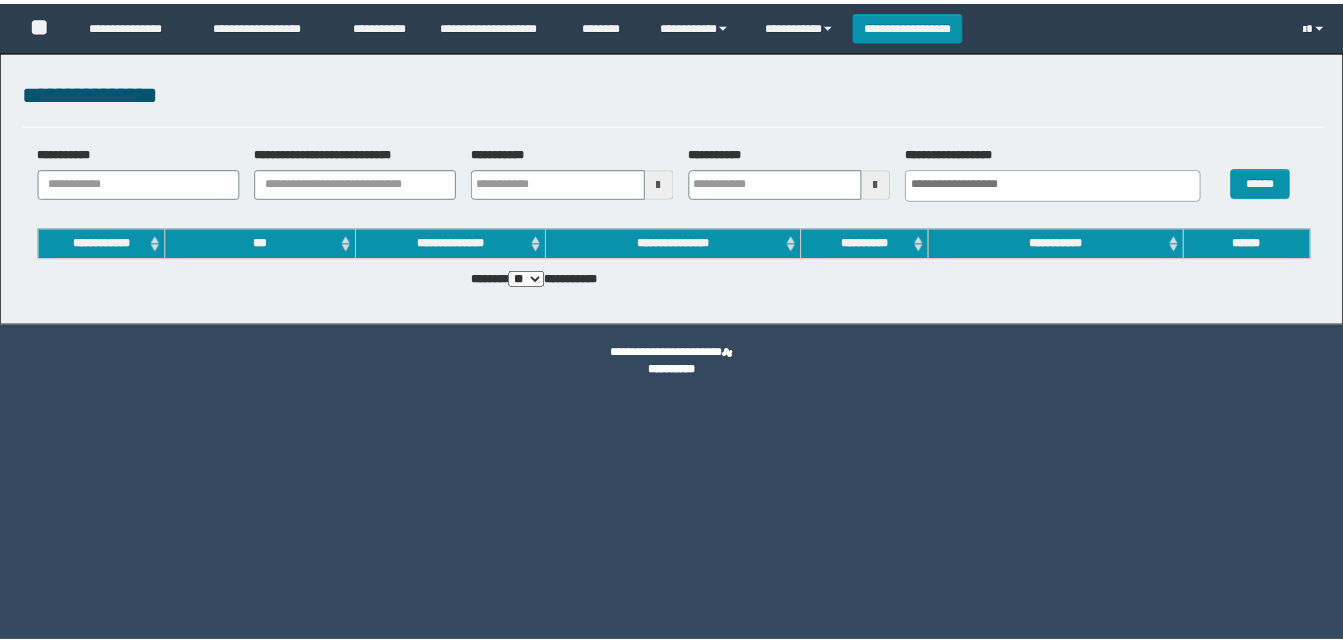scroll, scrollTop: 0, scrollLeft: 0, axis: both 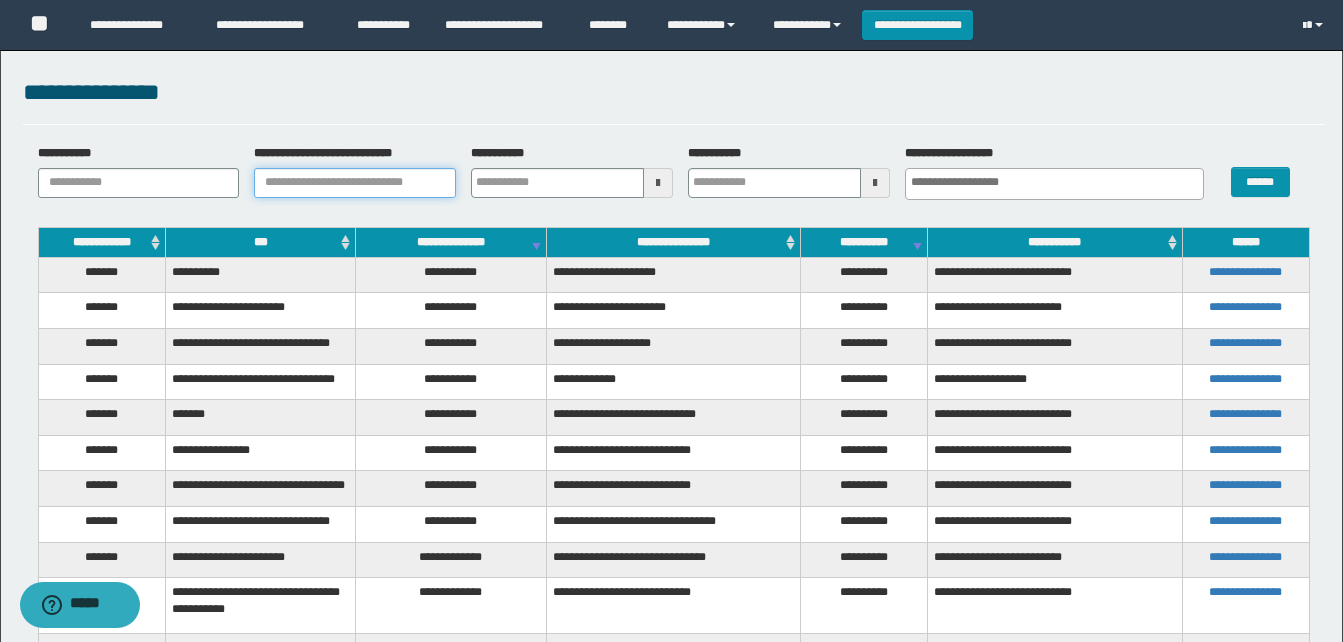 click on "**********" at bounding box center [355, 183] 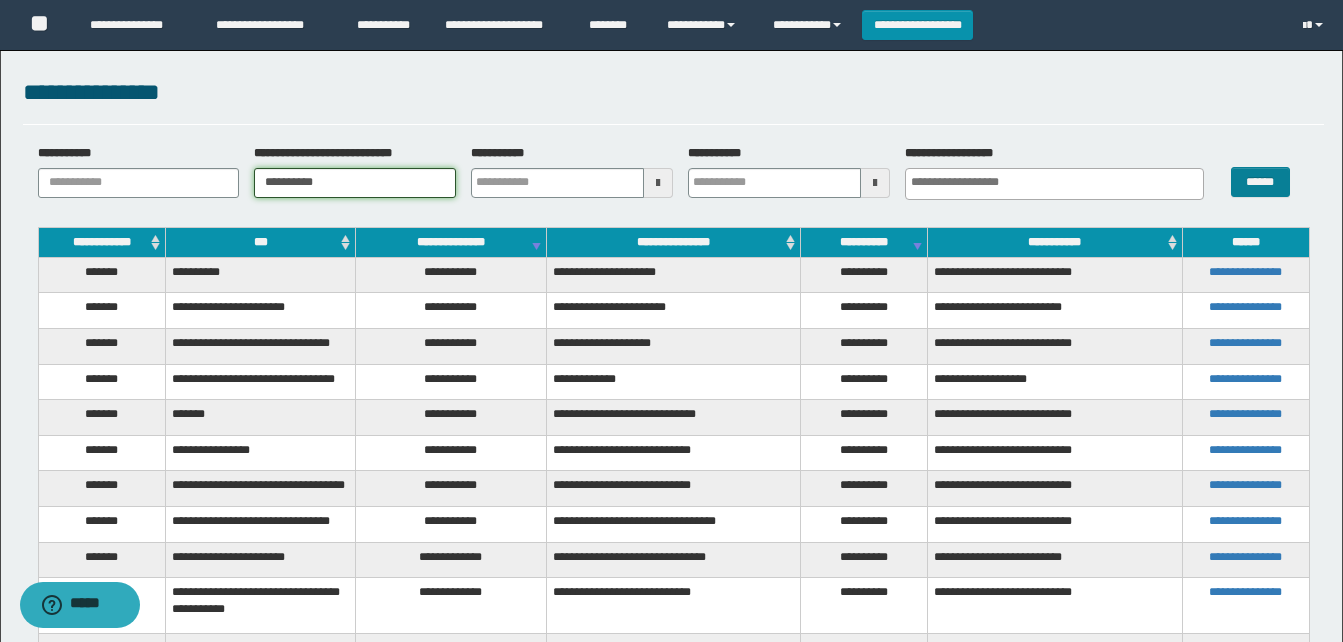 type on "**********" 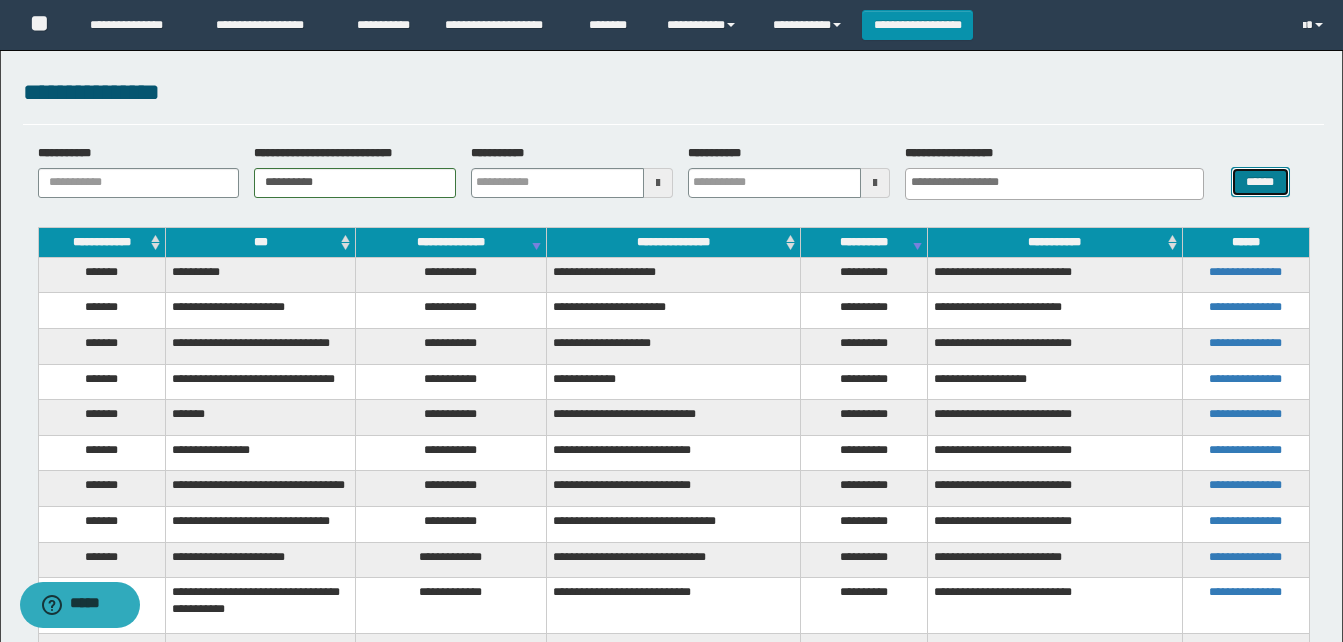 click on "******" at bounding box center (1260, 182) 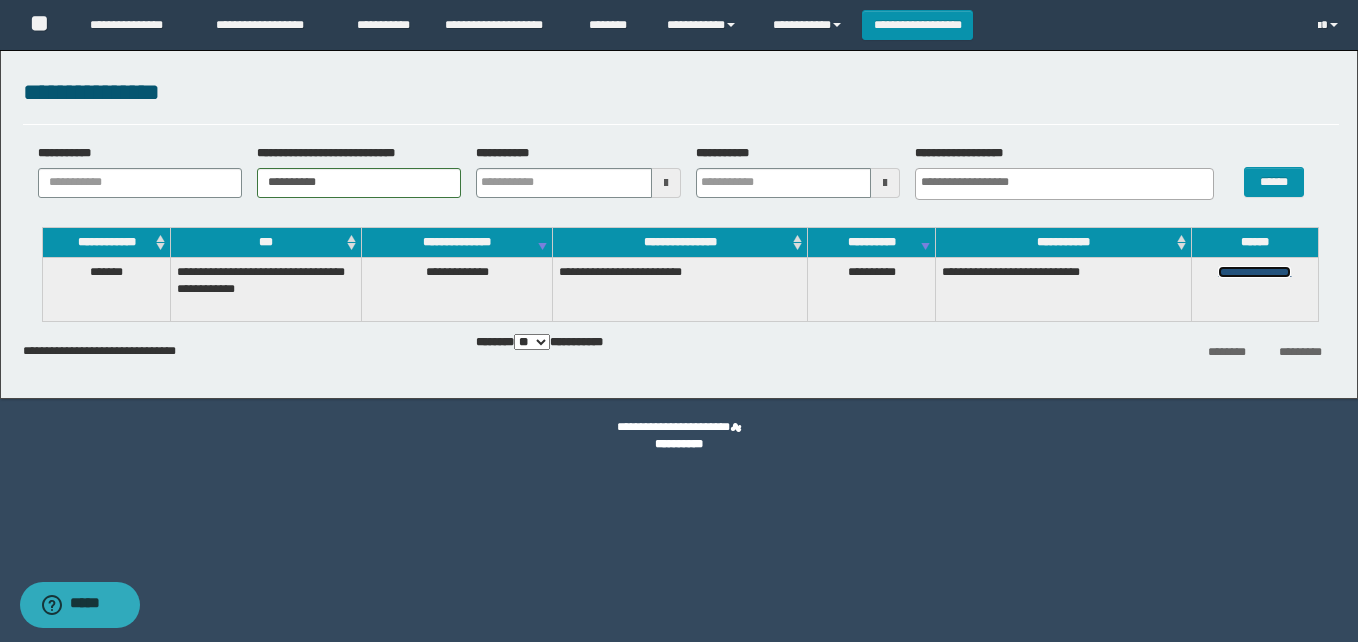 click on "**********" at bounding box center (1254, 272) 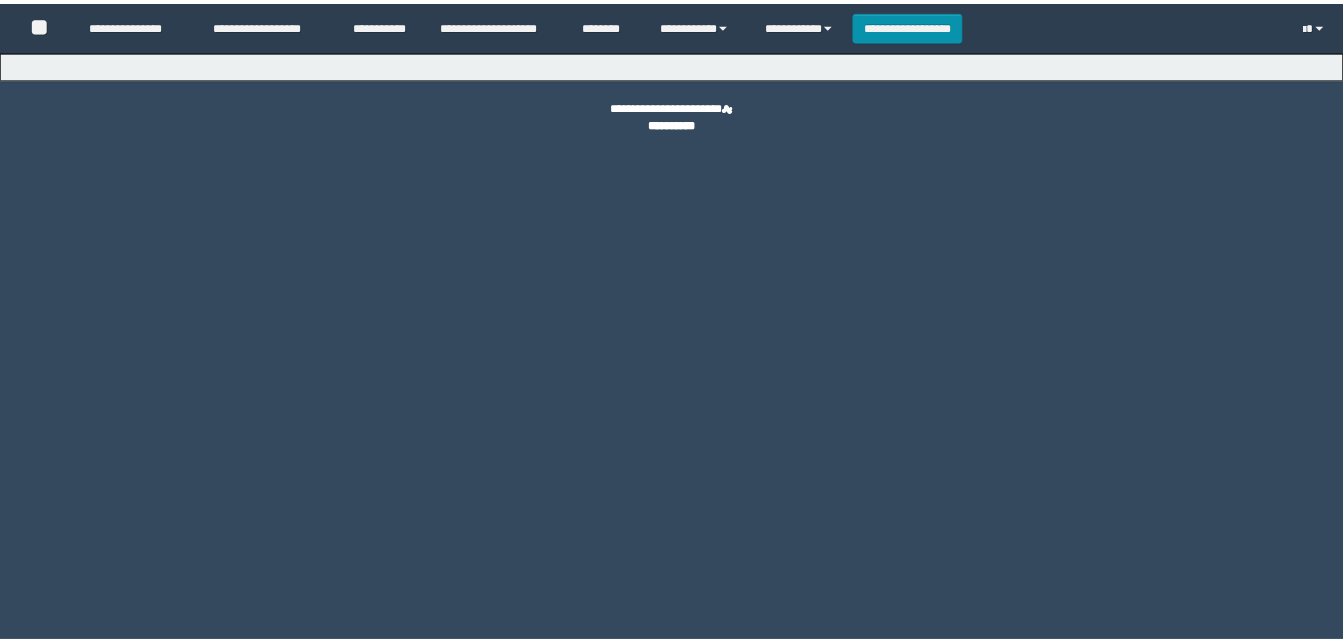 scroll, scrollTop: 0, scrollLeft: 0, axis: both 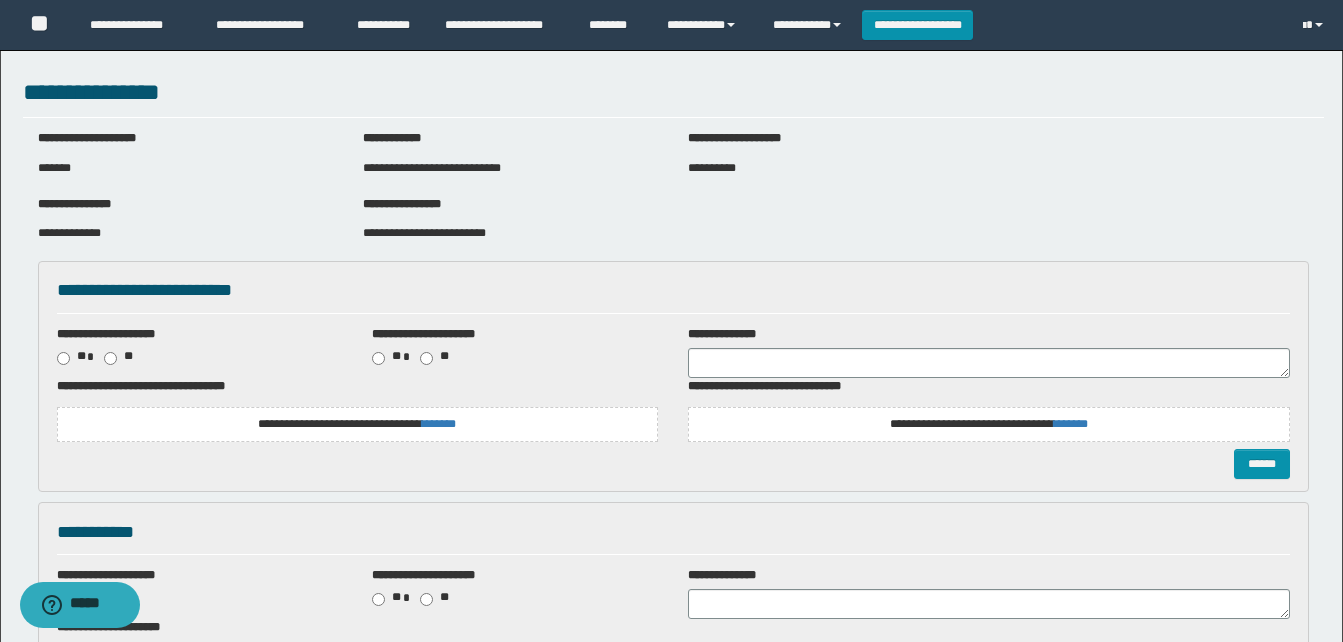 click on "**********" at bounding box center [357, 424] 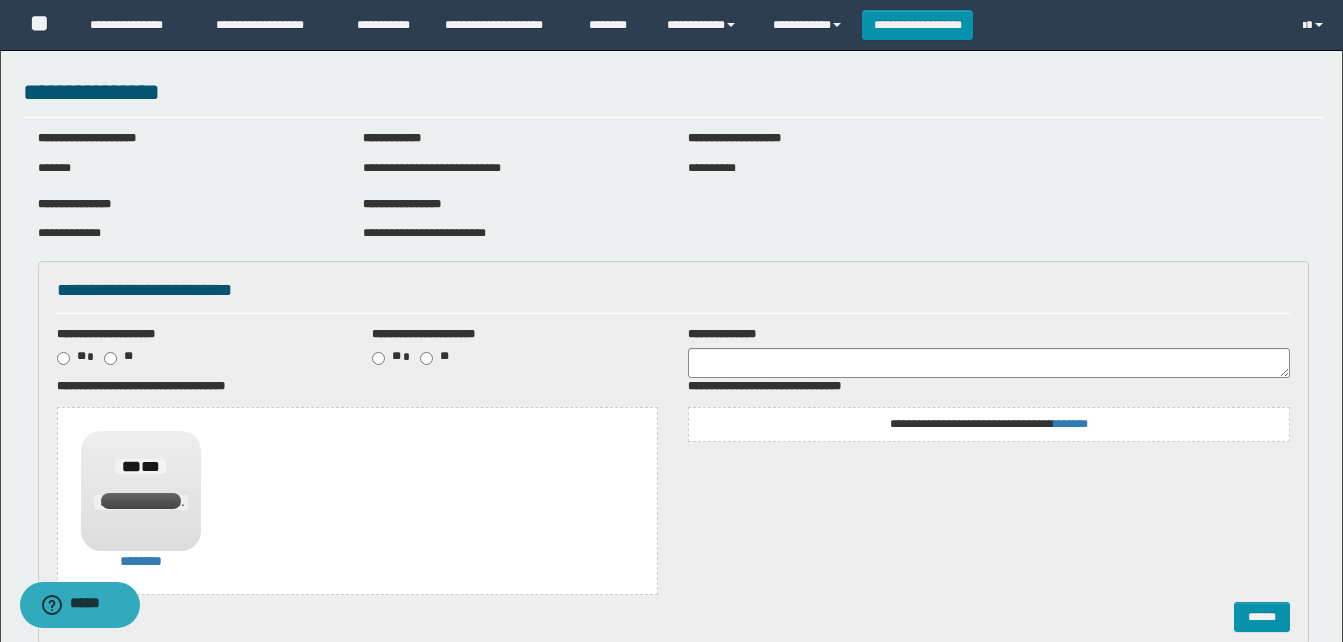 click on "**********" at bounding box center [989, 424] 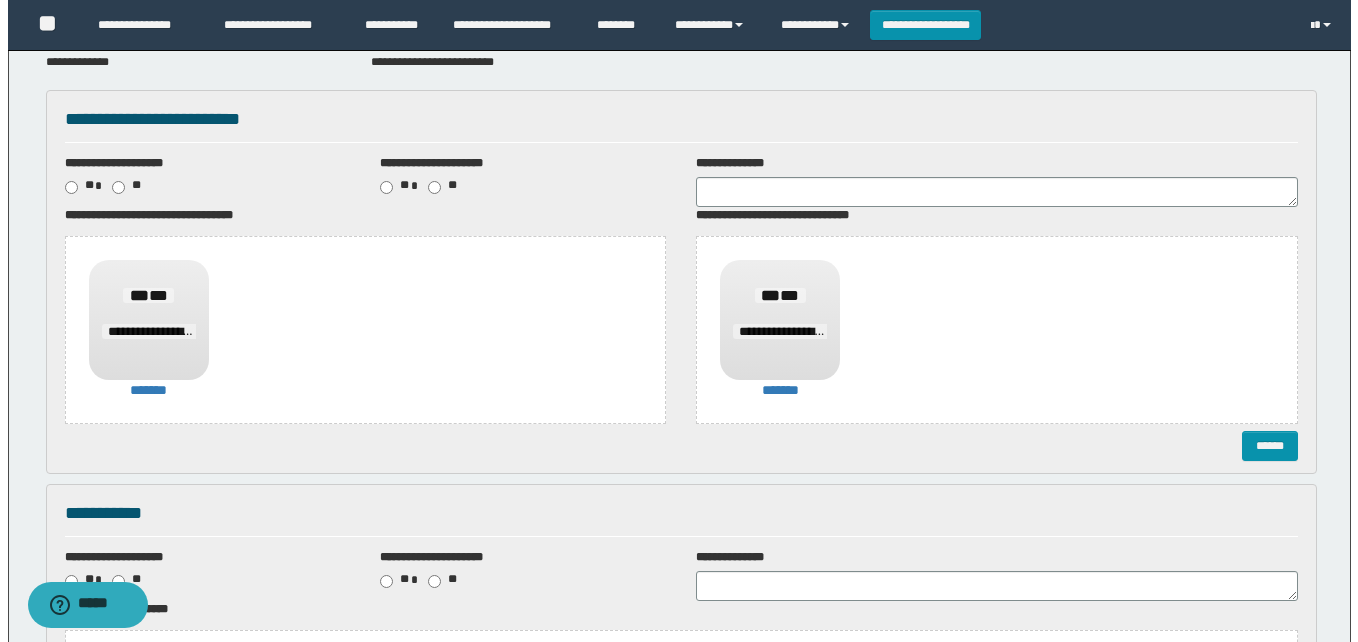 scroll, scrollTop: 200, scrollLeft: 0, axis: vertical 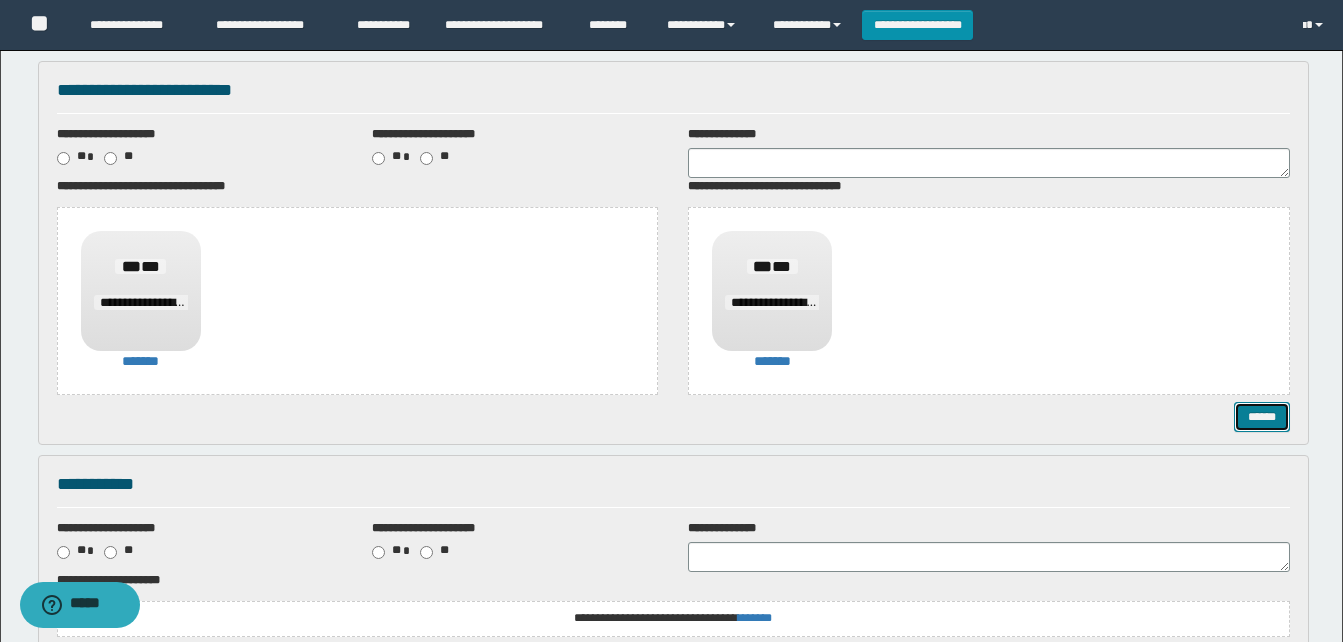 click on "******" at bounding box center (1262, 417) 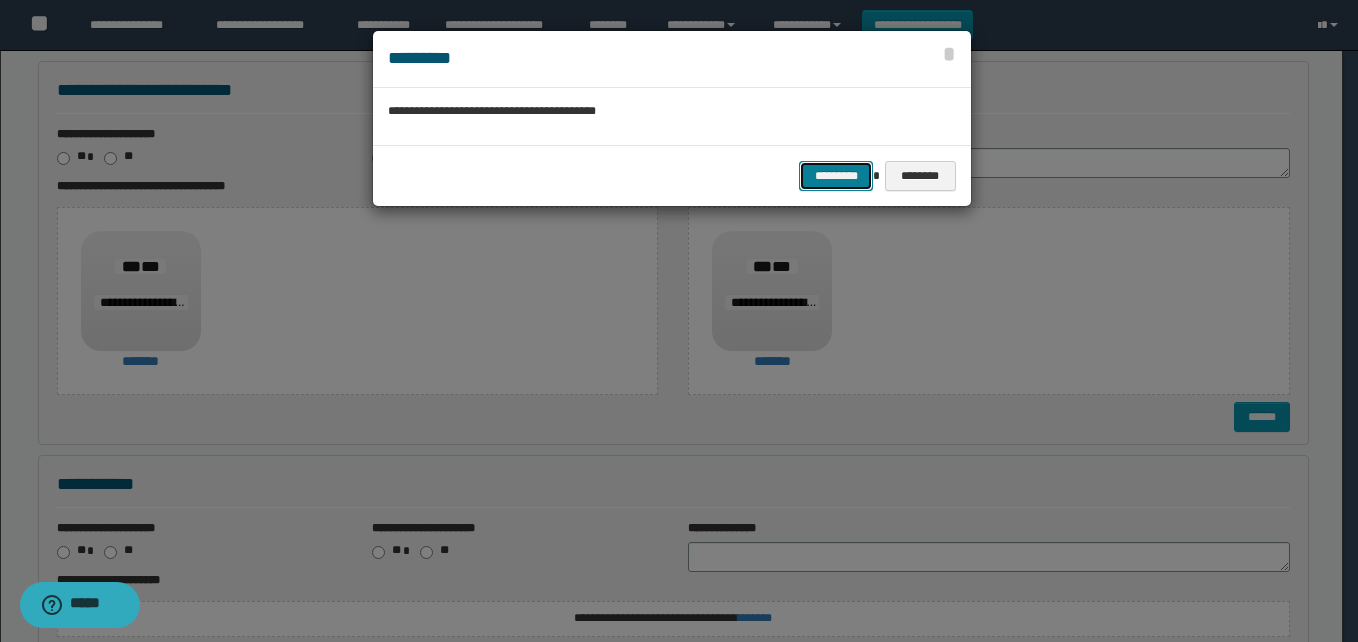 click on "*********" at bounding box center (836, 176) 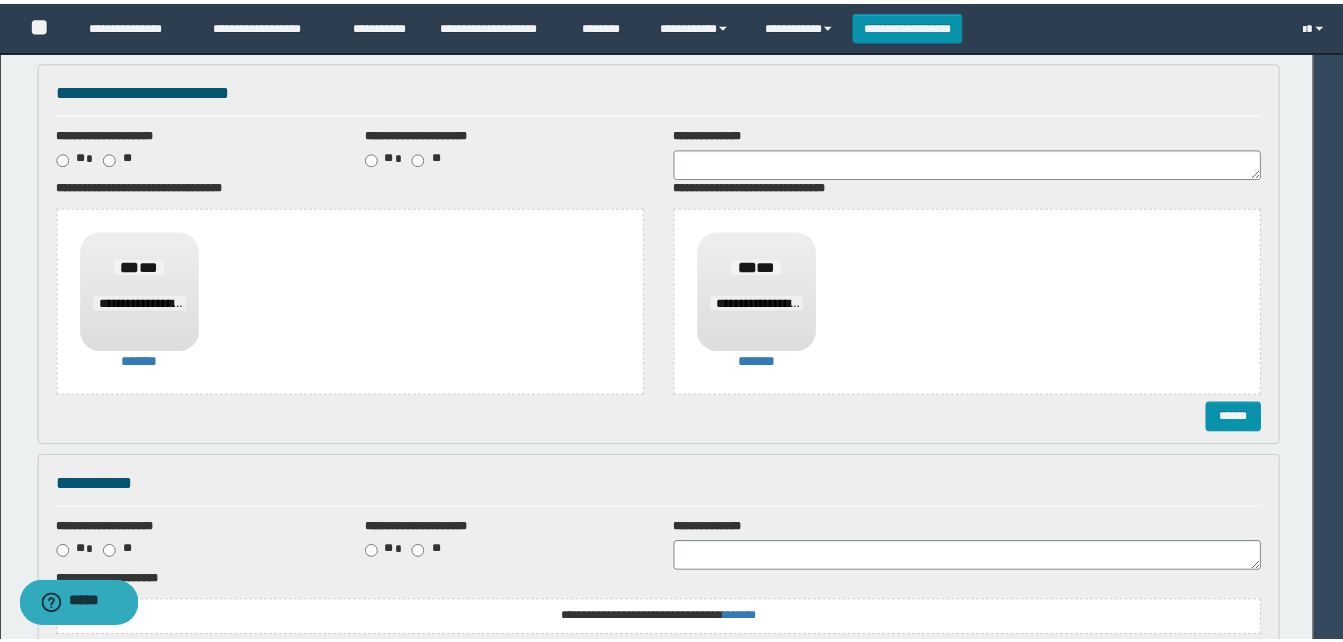 scroll, scrollTop: 0, scrollLeft: 0, axis: both 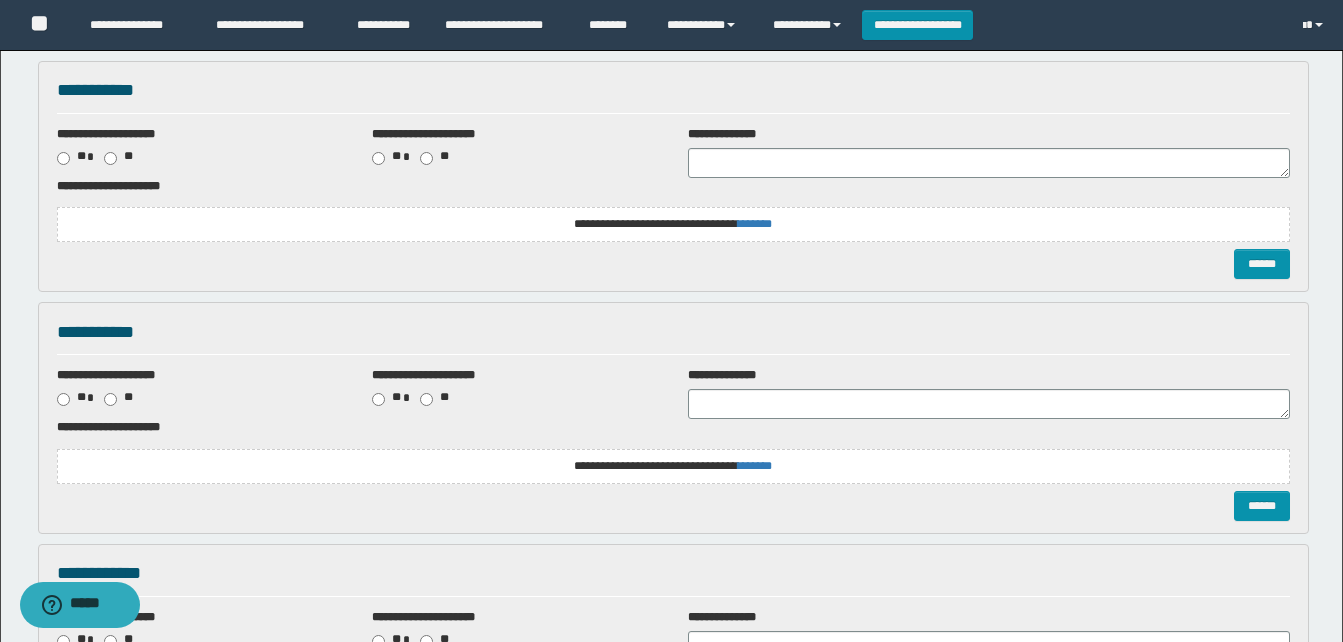 click on "**********" at bounding box center [673, 224] 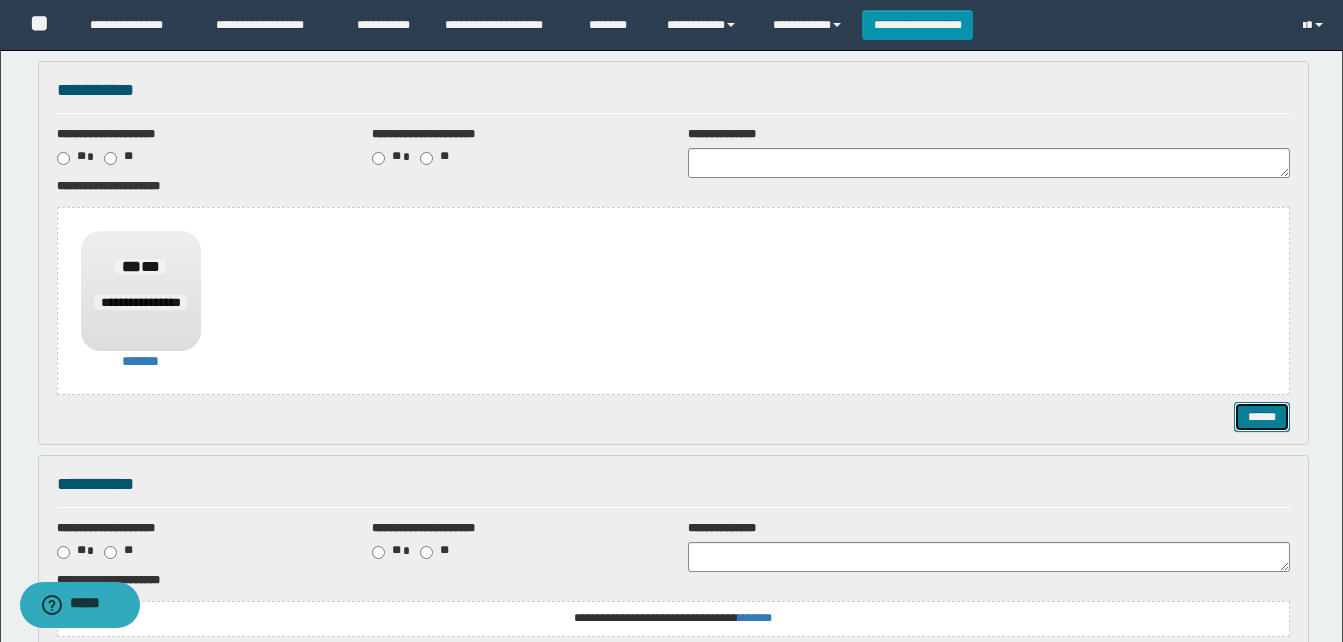 click on "******" at bounding box center (1262, 417) 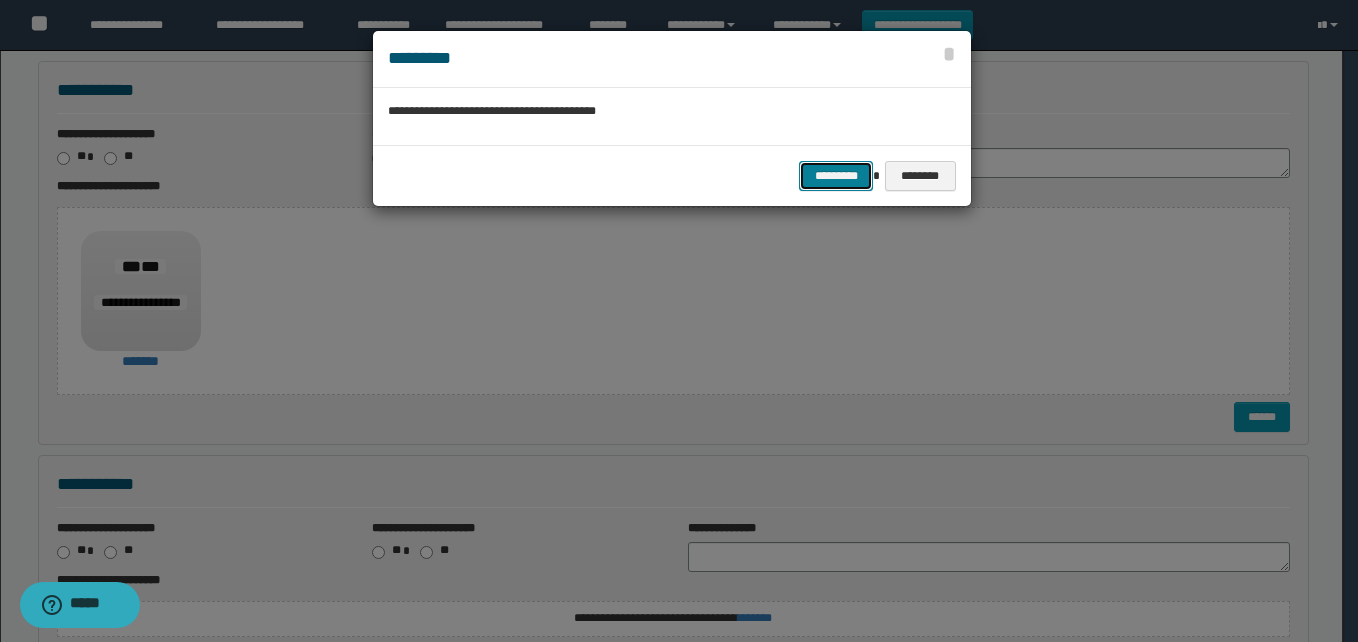 click on "*********" at bounding box center [836, 176] 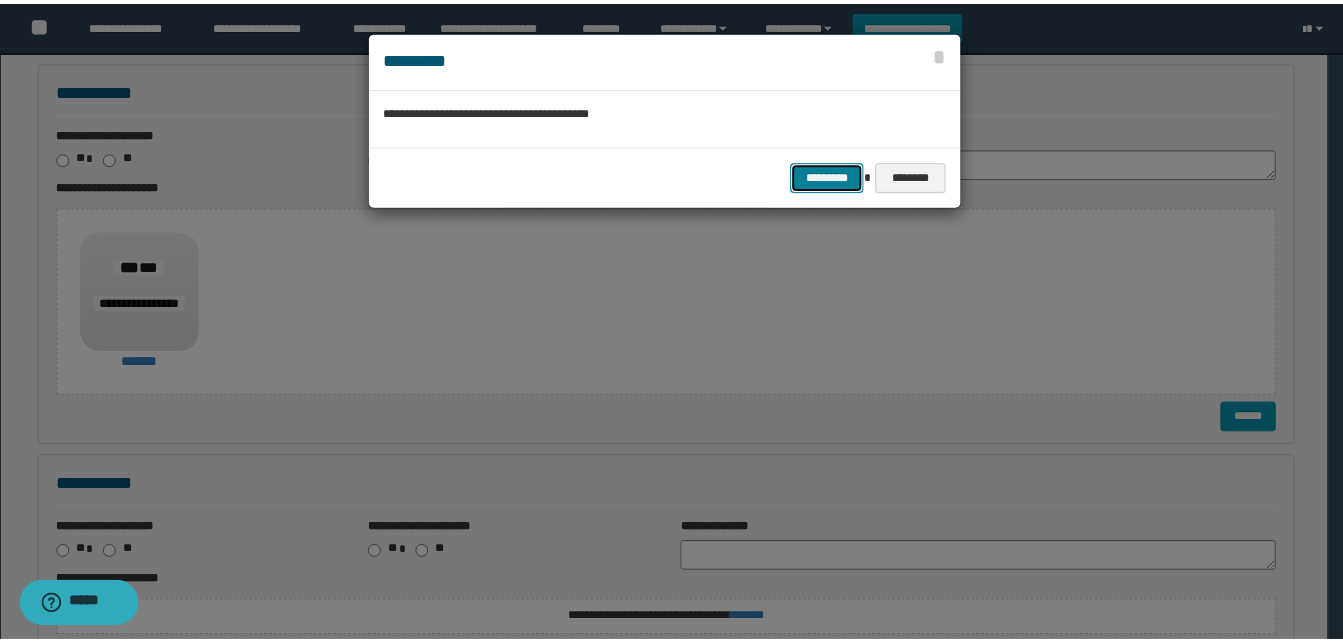 scroll, scrollTop: 0, scrollLeft: 0, axis: both 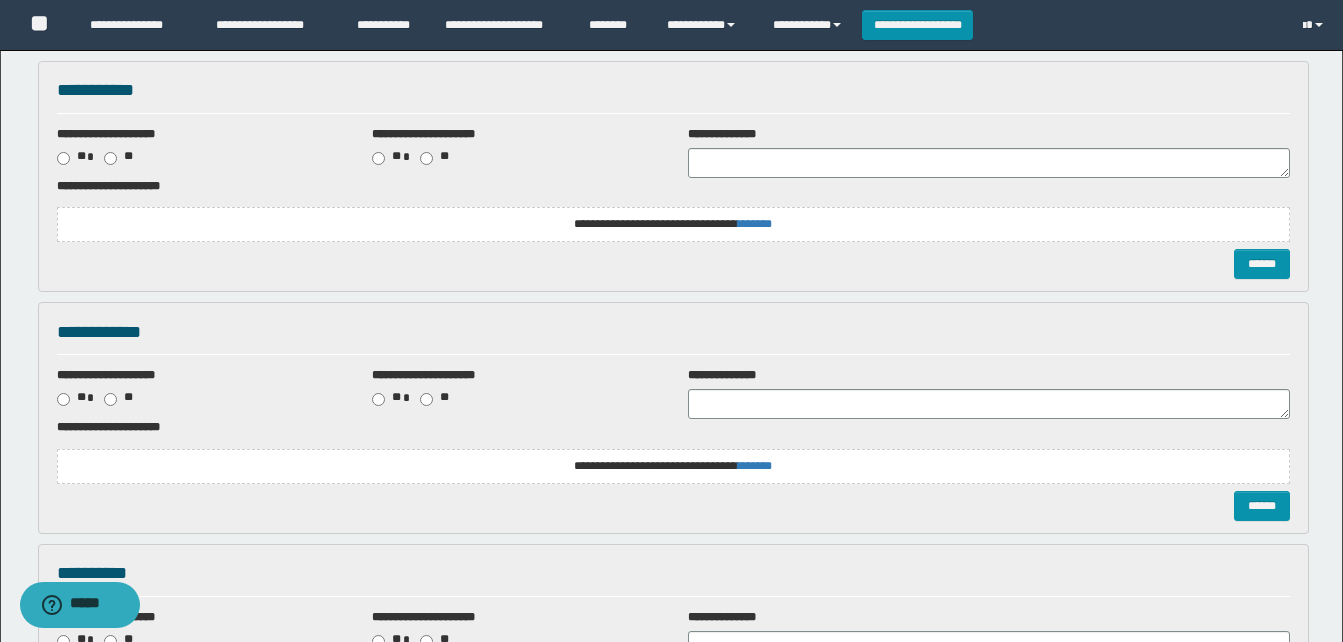 click on "**********" at bounding box center (673, 224) 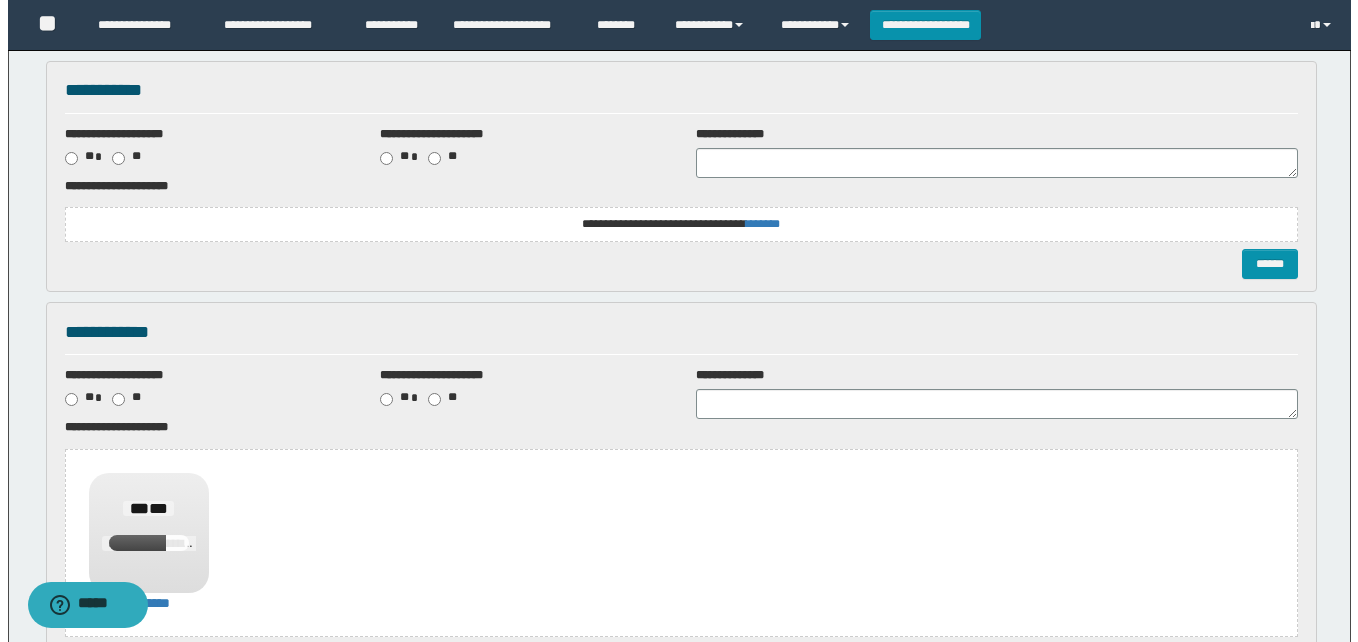 scroll, scrollTop: 400, scrollLeft: 0, axis: vertical 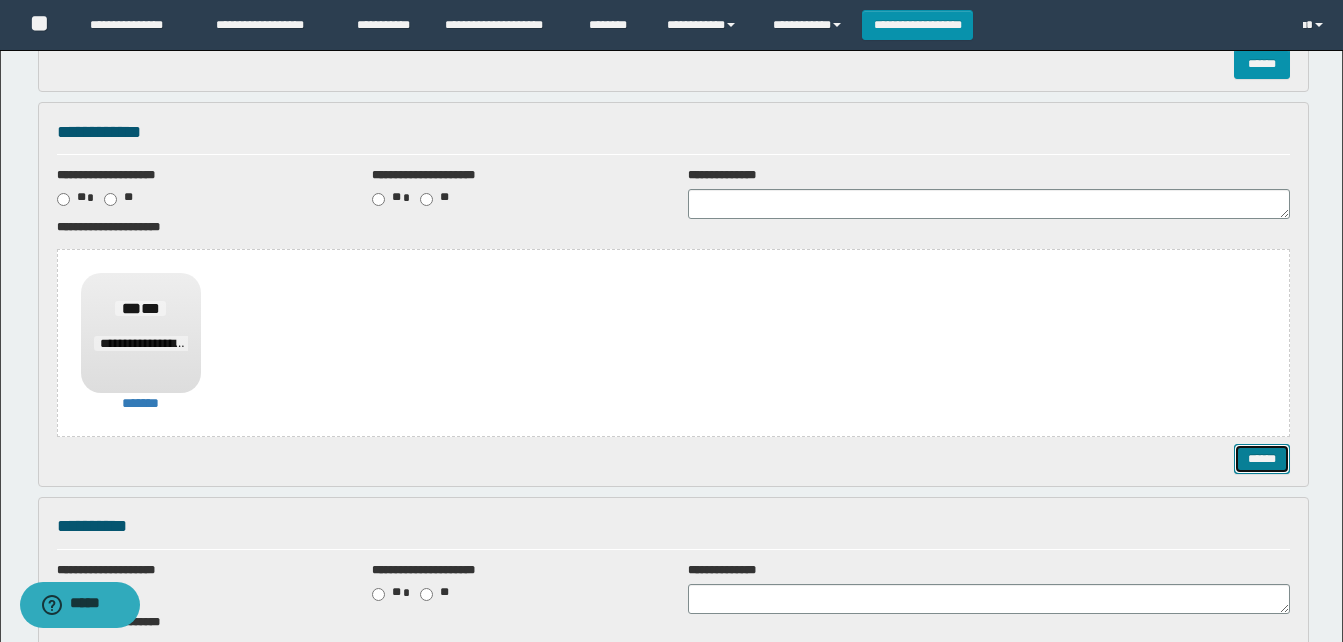 click on "******" at bounding box center (1262, 459) 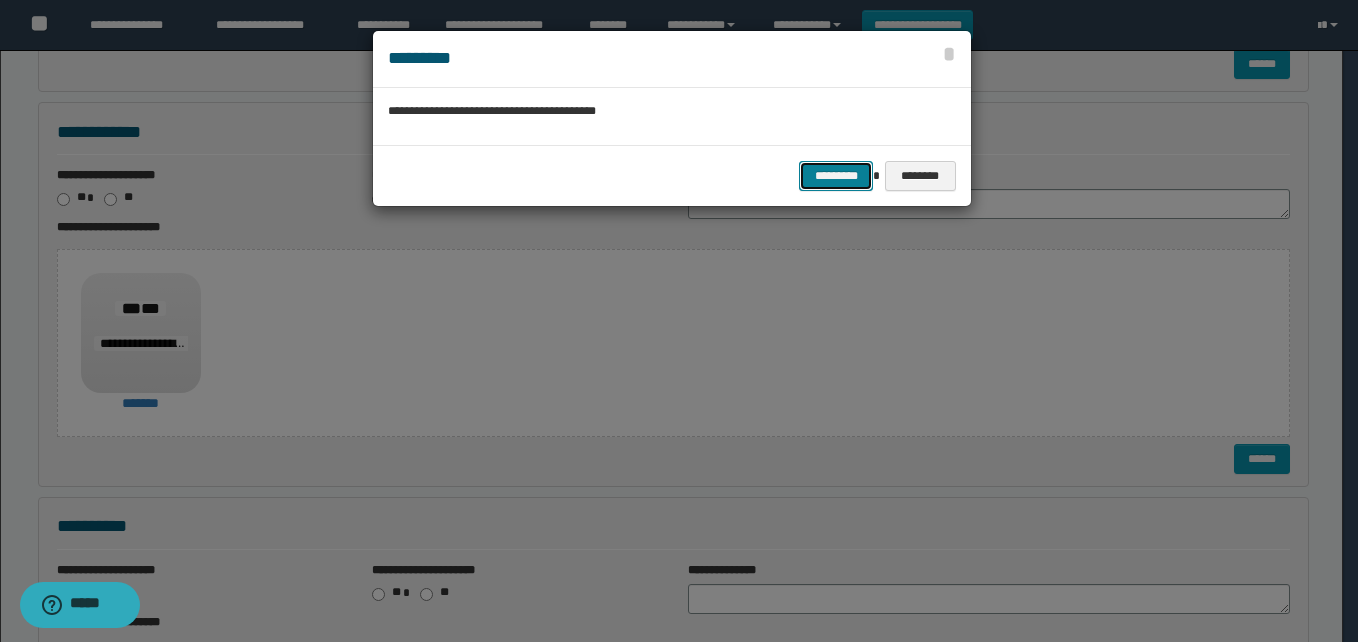 click on "*********" at bounding box center [836, 176] 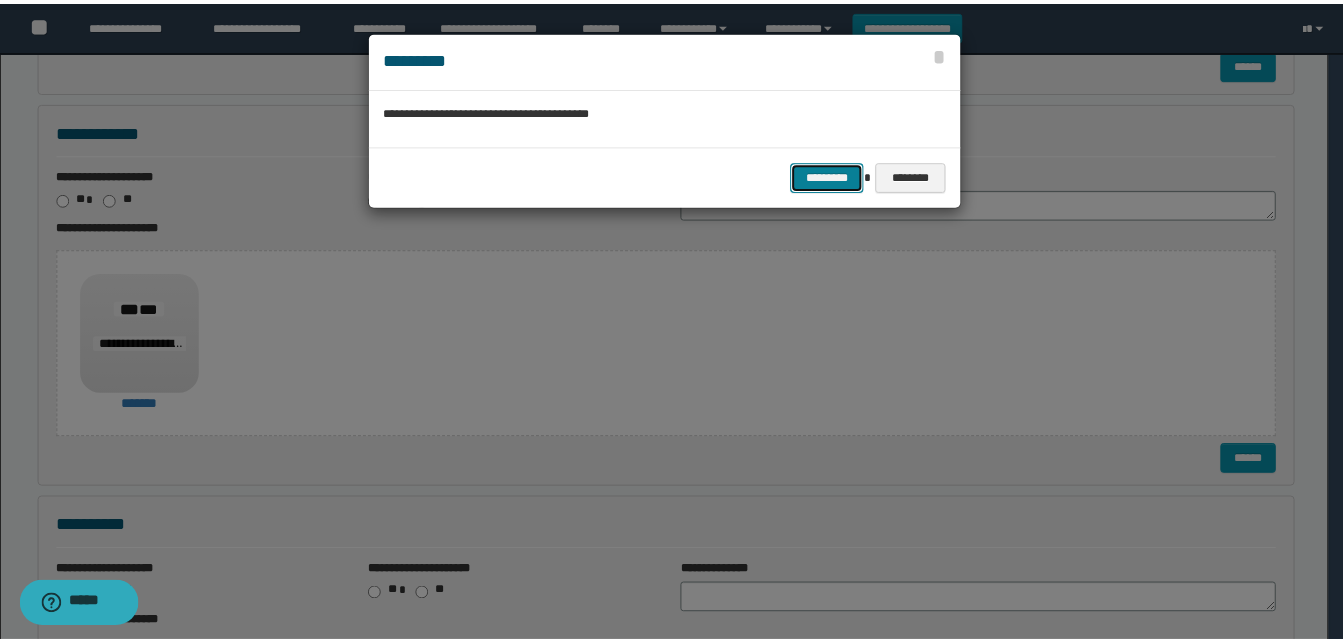 scroll, scrollTop: 0, scrollLeft: 0, axis: both 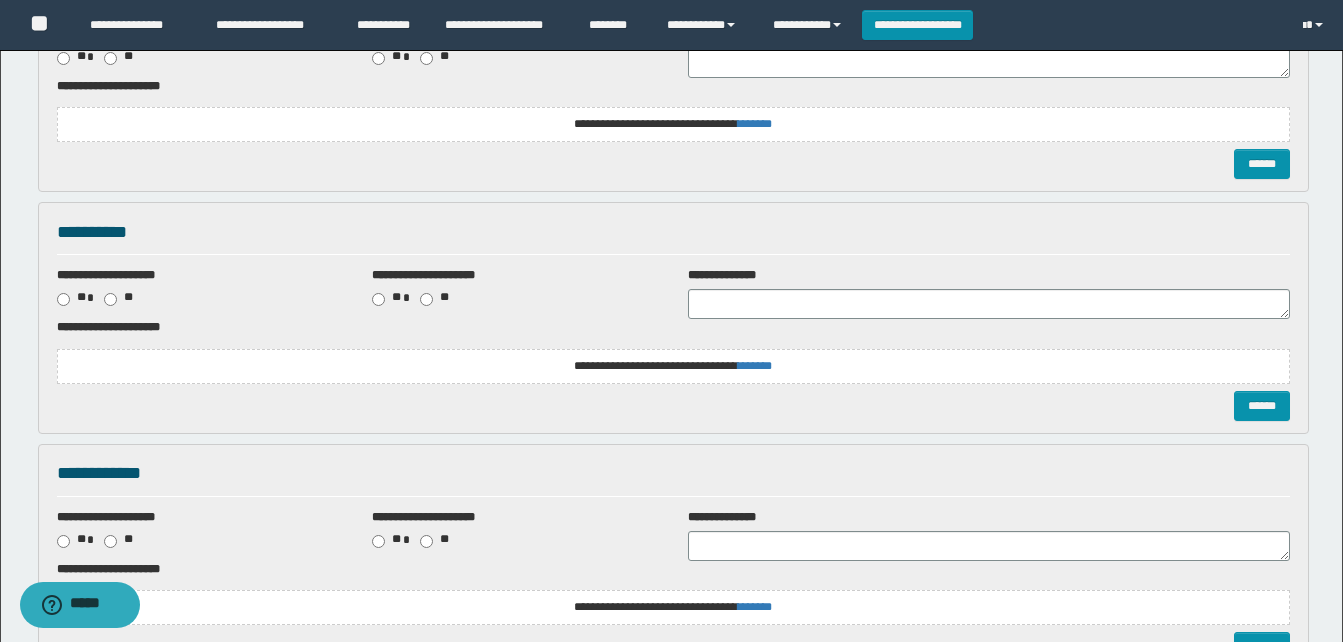 click on "**********" at bounding box center [673, 354] 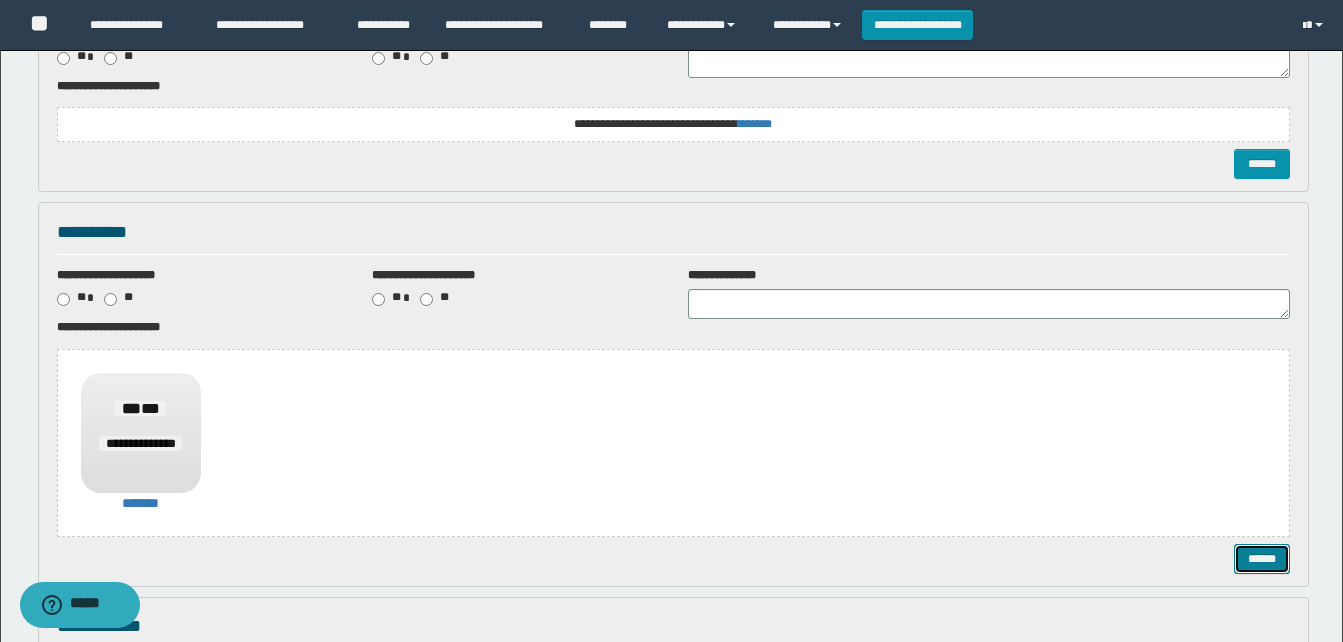 click on "******" at bounding box center [1262, 559] 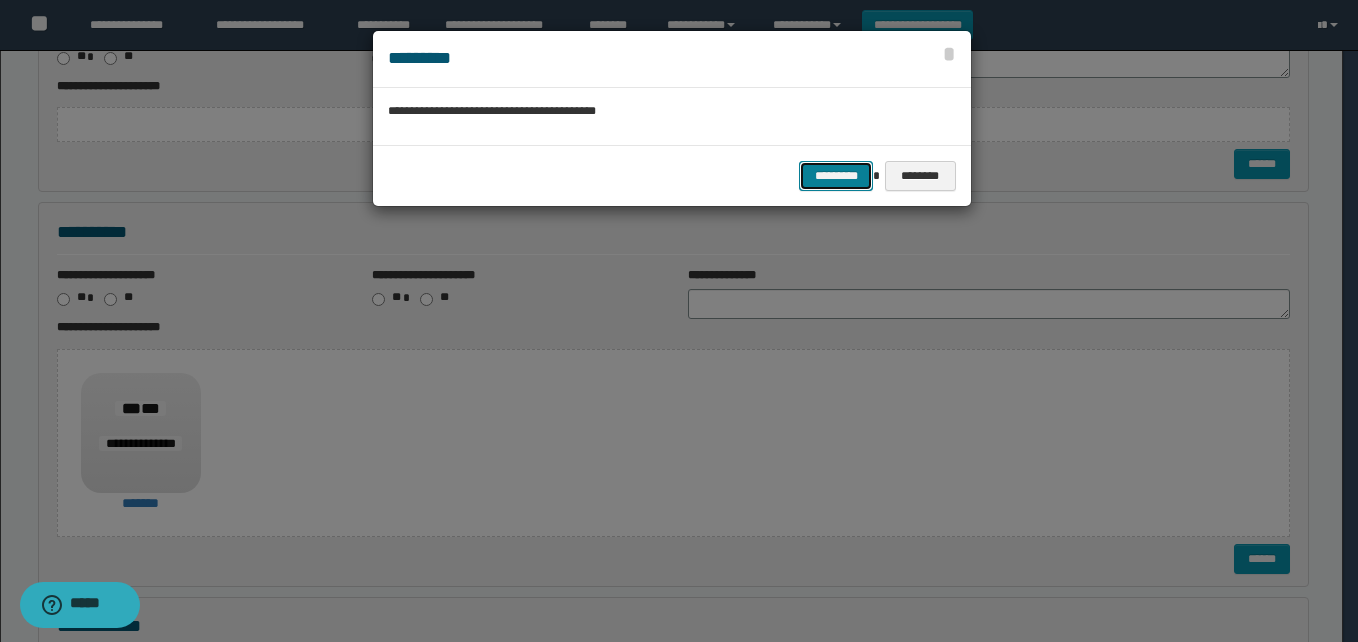click on "*********" at bounding box center (836, 176) 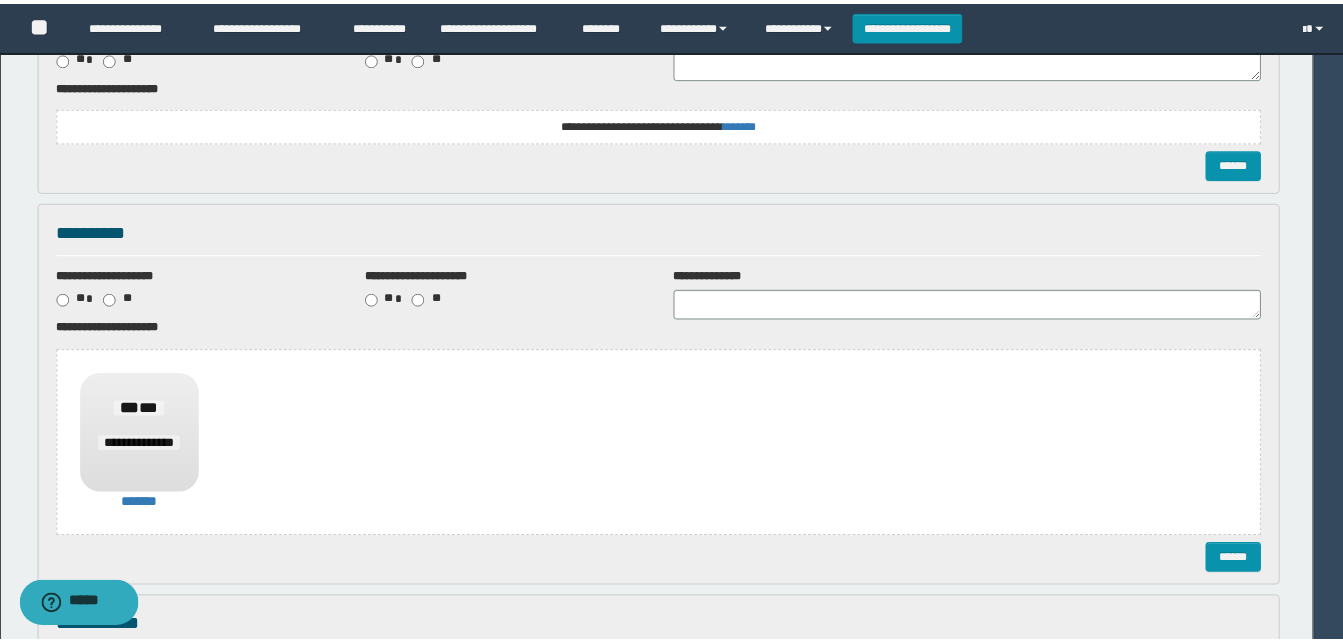 scroll, scrollTop: 0, scrollLeft: 0, axis: both 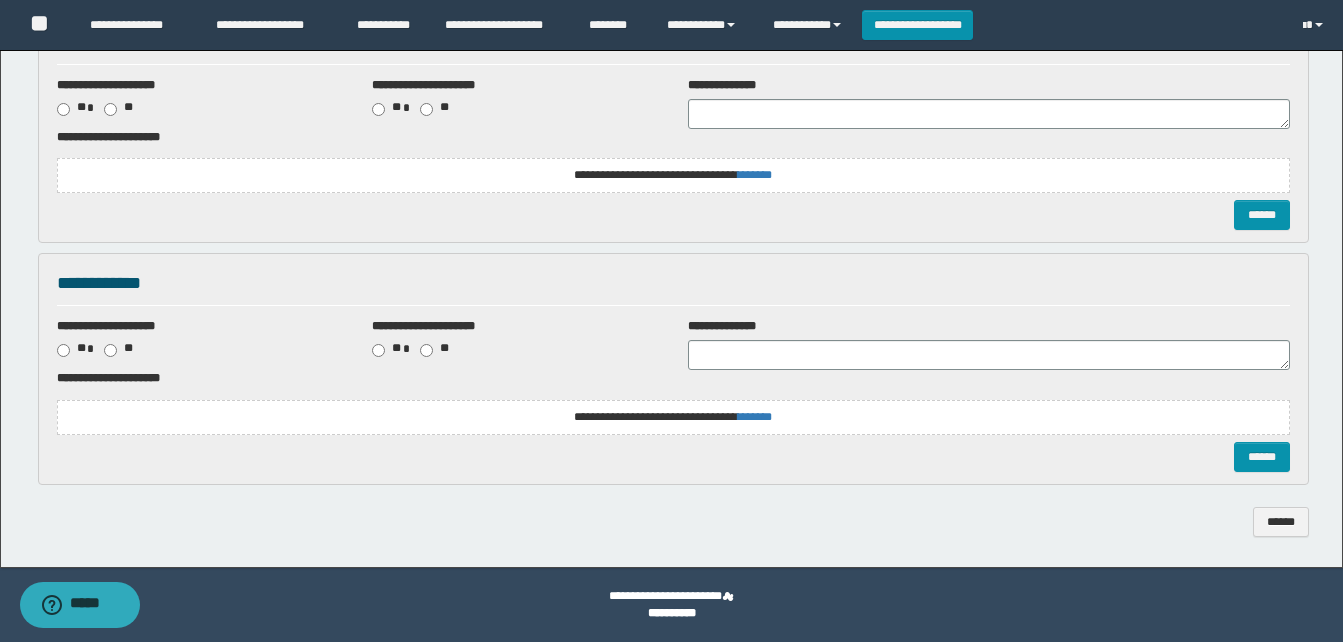 click on "**********" at bounding box center [673, 175] 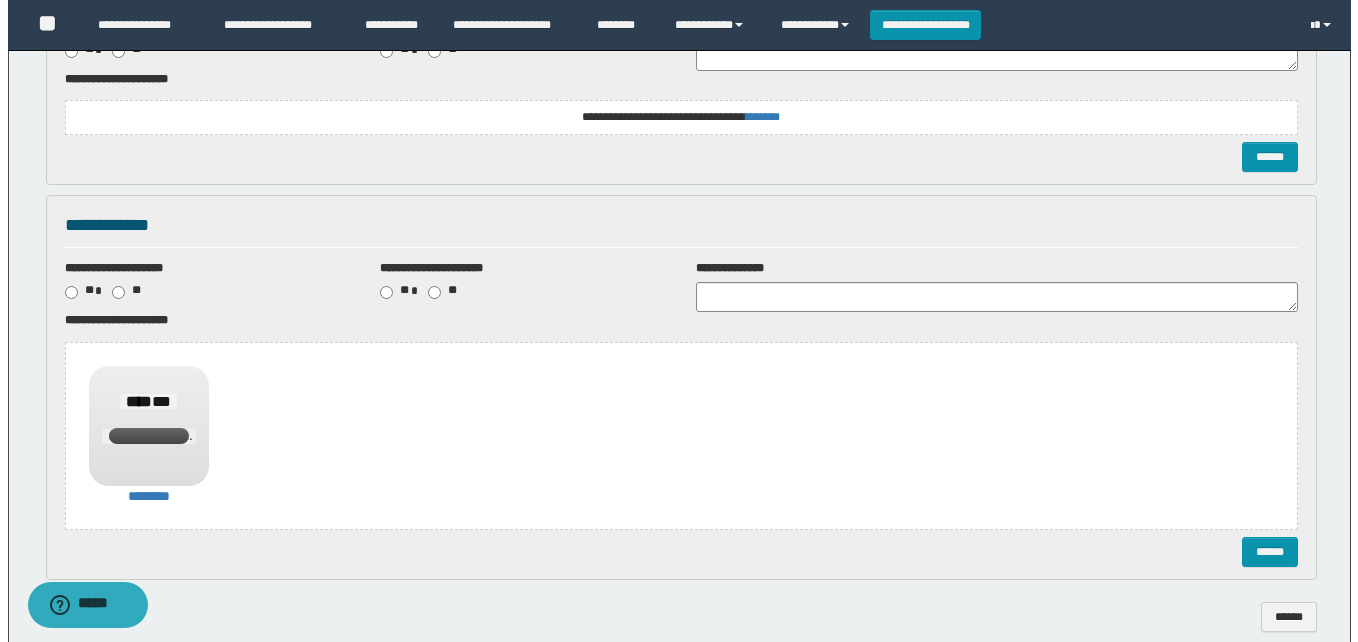 scroll, scrollTop: 402, scrollLeft: 0, axis: vertical 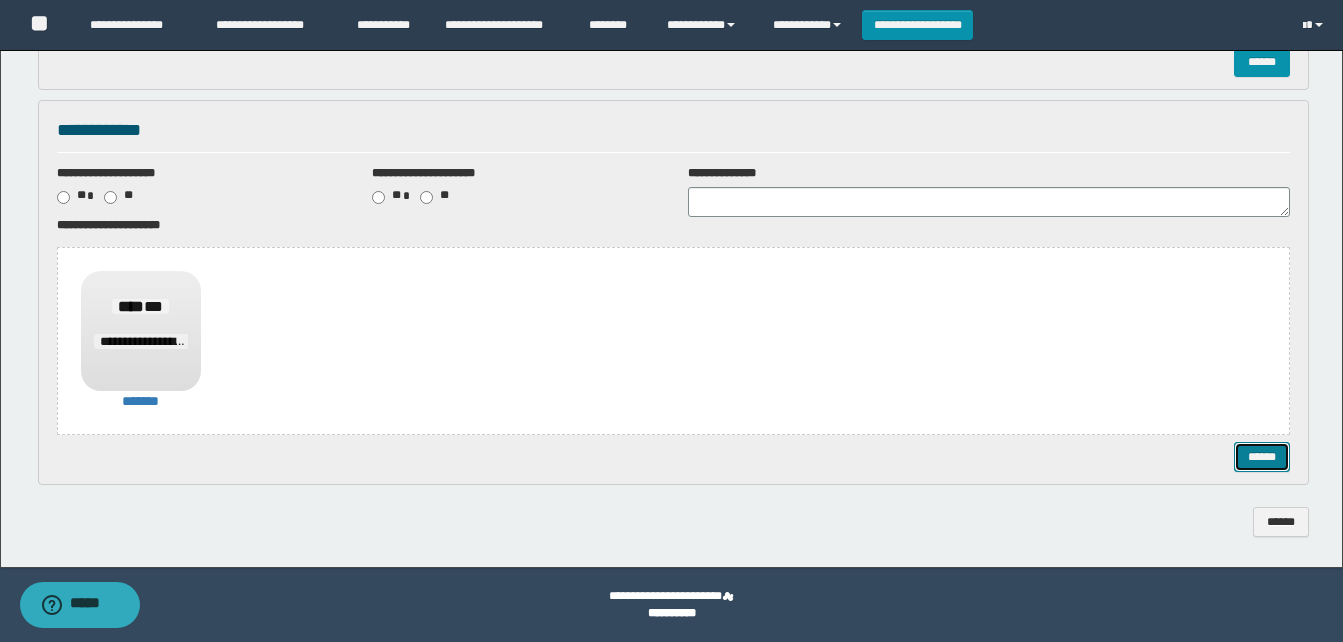 click on "******" at bounding box center [1262, 457] 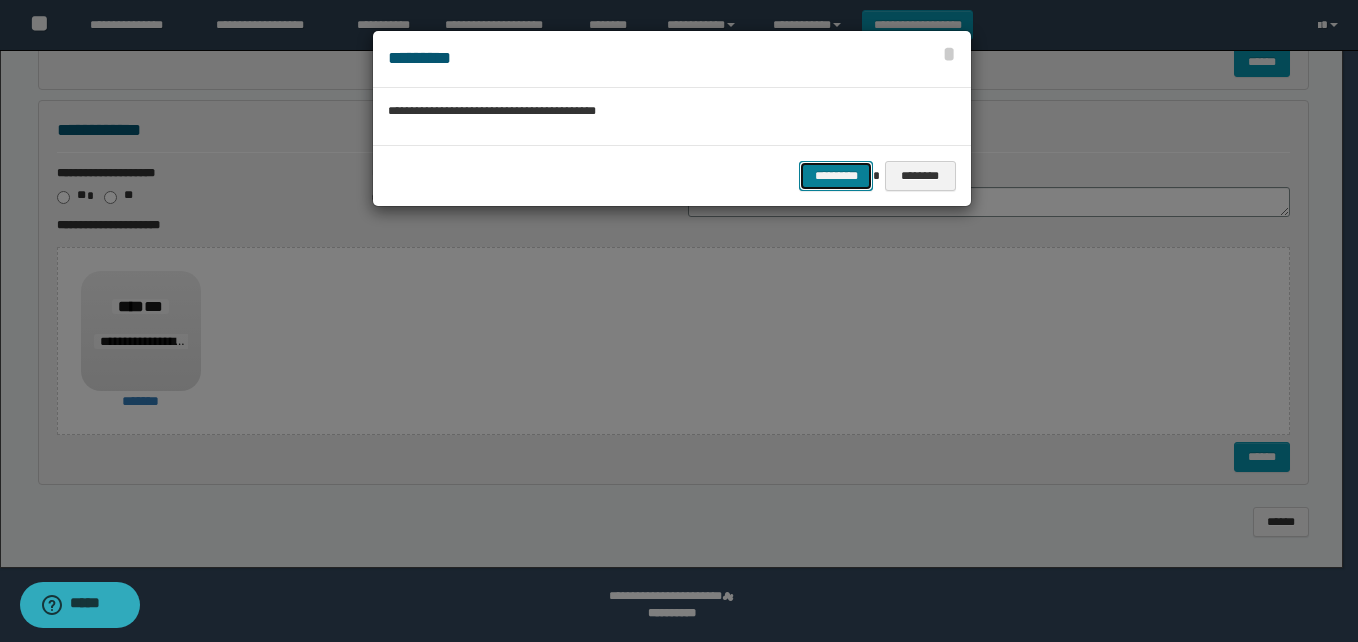 click on "*********" at bounding box center (836, 176) 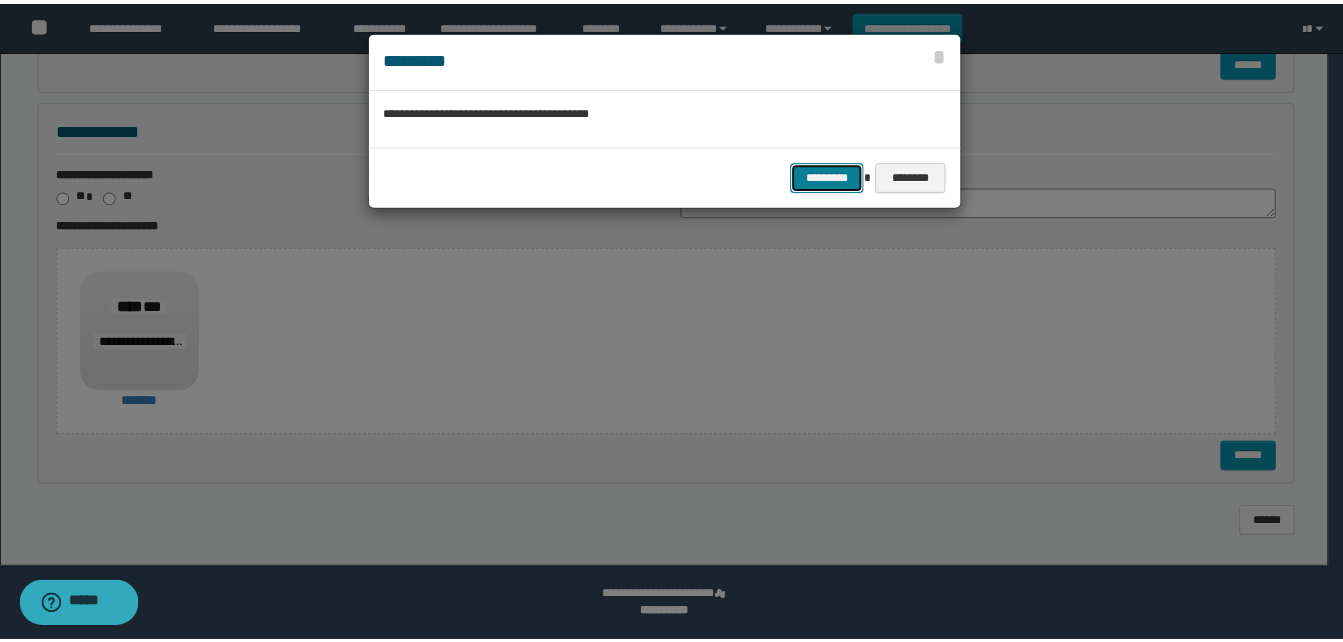 scroll, scrollTop: 0, scrollLeft: 0, axis: both 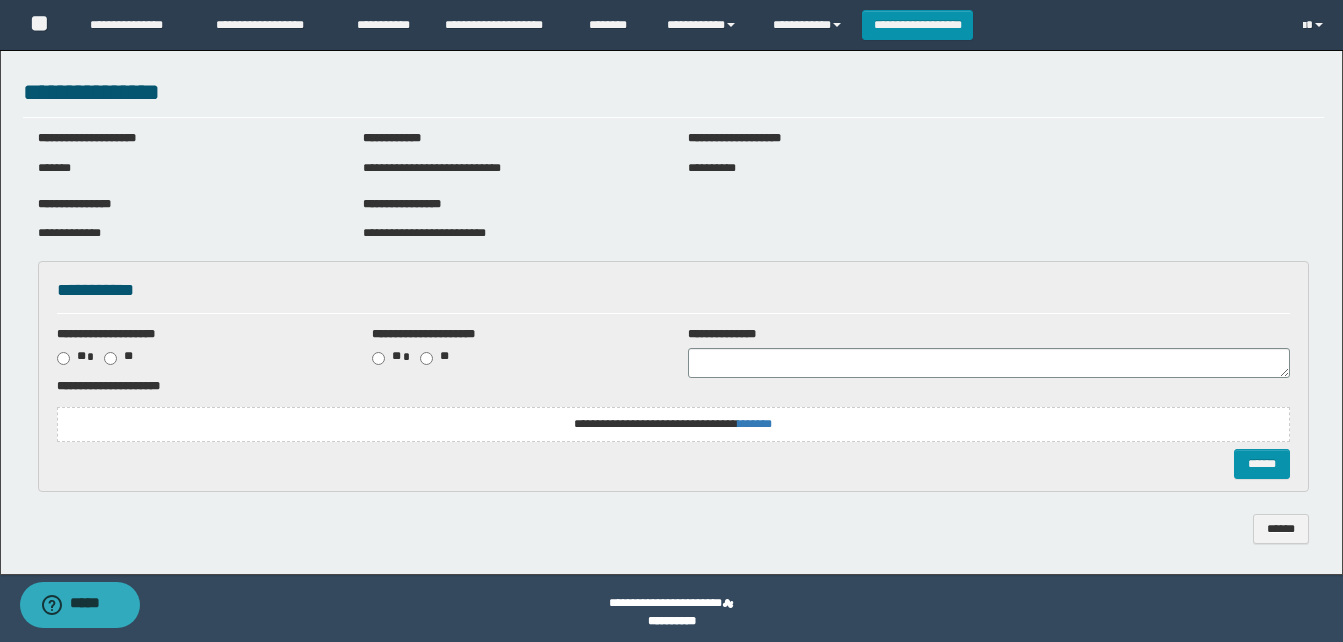 click on "**********" at bounding box center (673, 424) 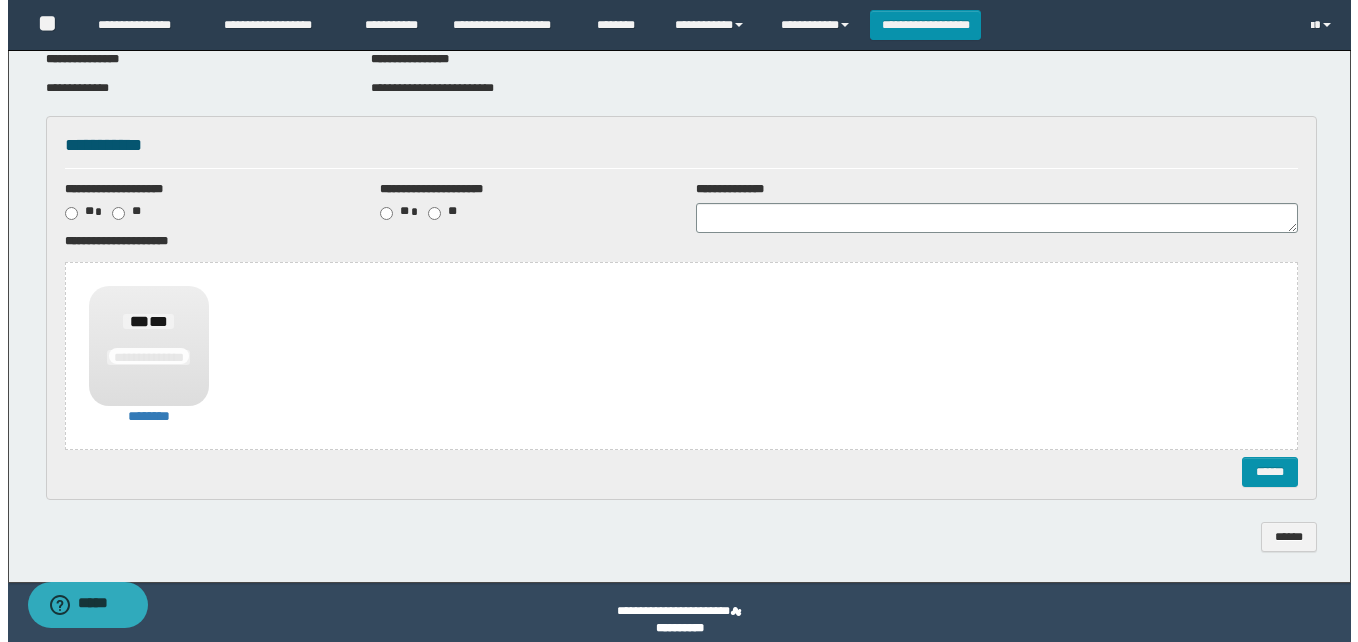 scroll, scrollTop: 161, scrollLeft: 0, axis: vertical 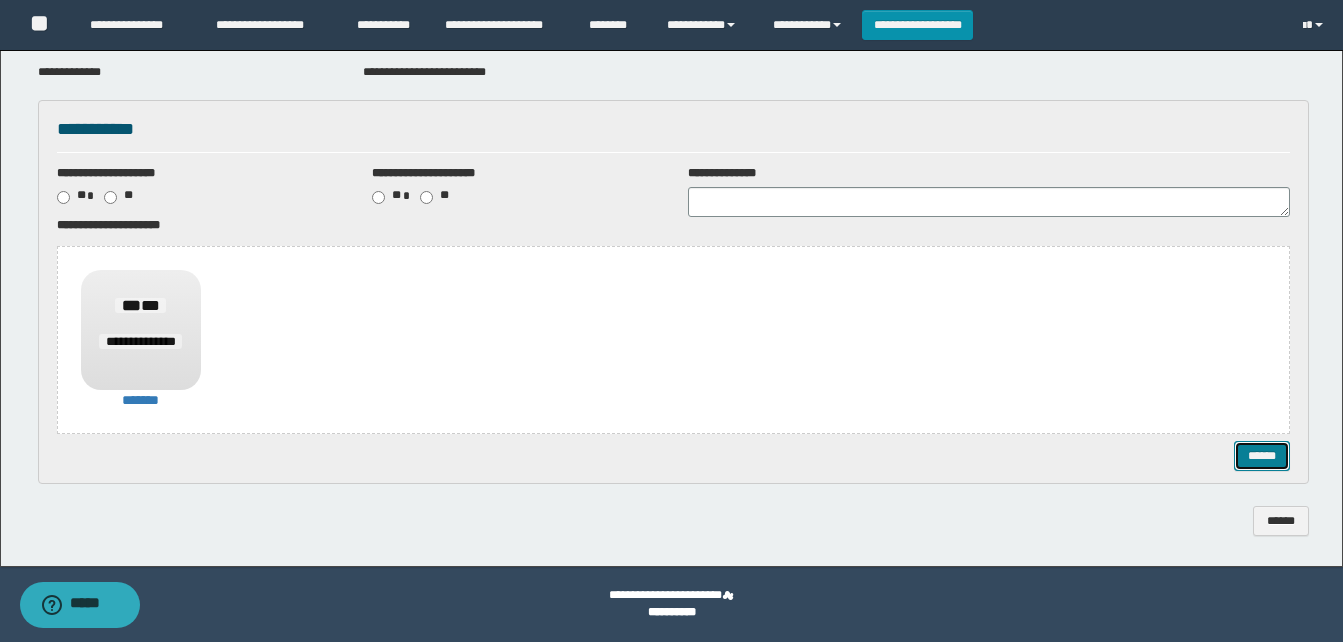 click on "******" at bounding box center (1262, 456) 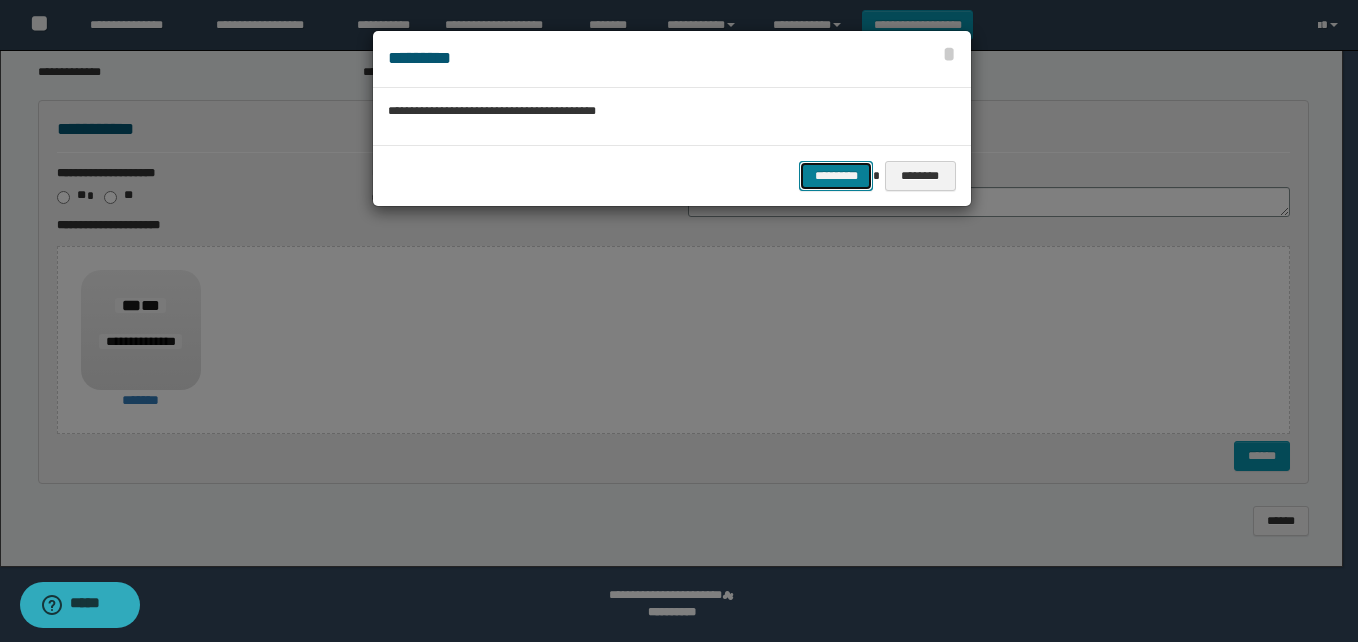 click on "*********" at bounding box center [836, 176] 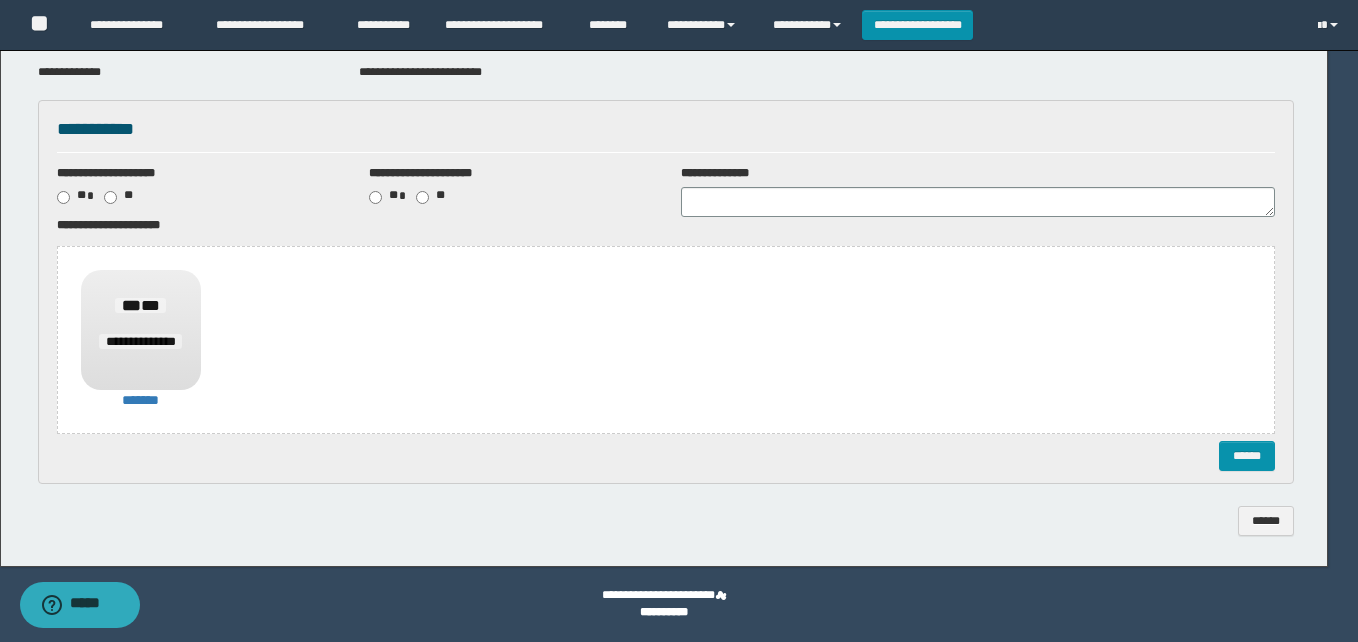 scroll, scrollTop: 0, scrollLeft: 0, axis: both 